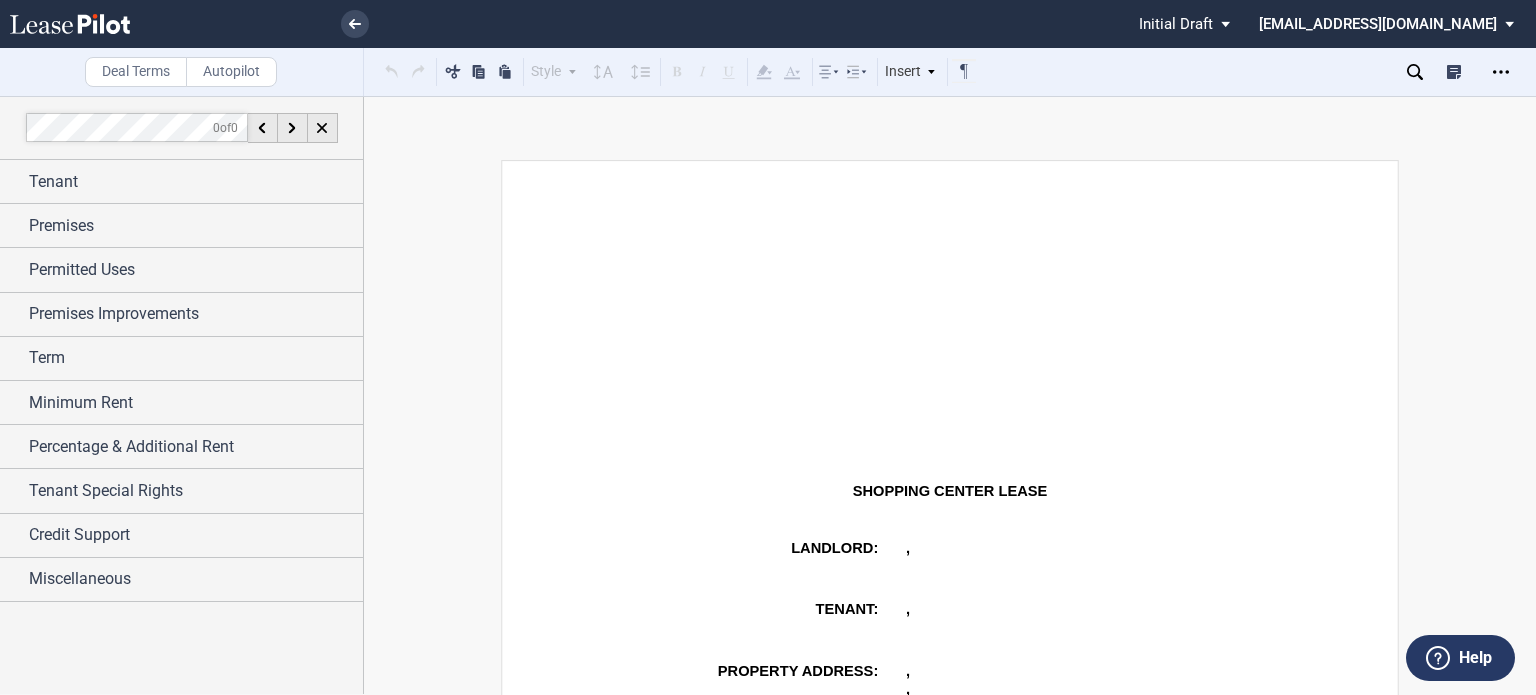 scroll, scrollTop: 0, scrollLeft: 0, axis: both 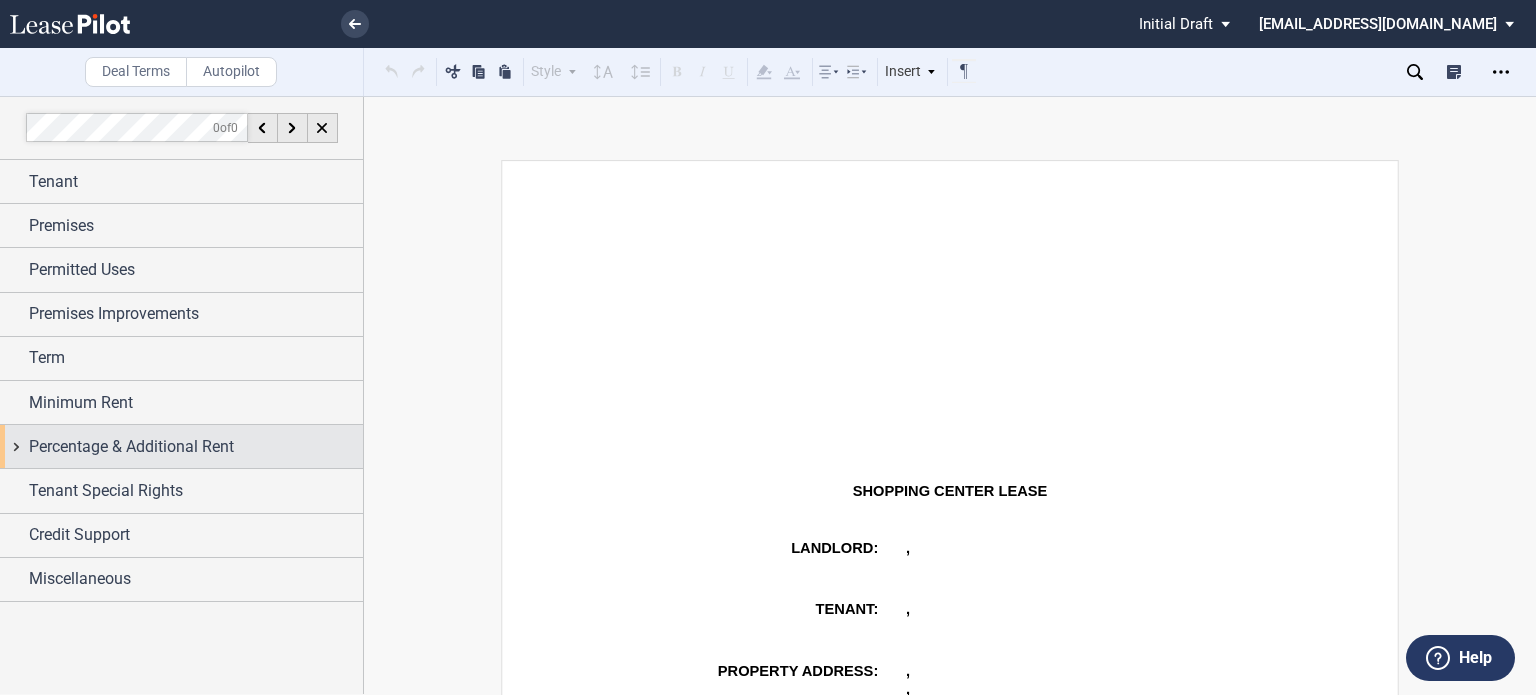 click on "Percentage & Additional Rent" at bounding box center (131, 447) 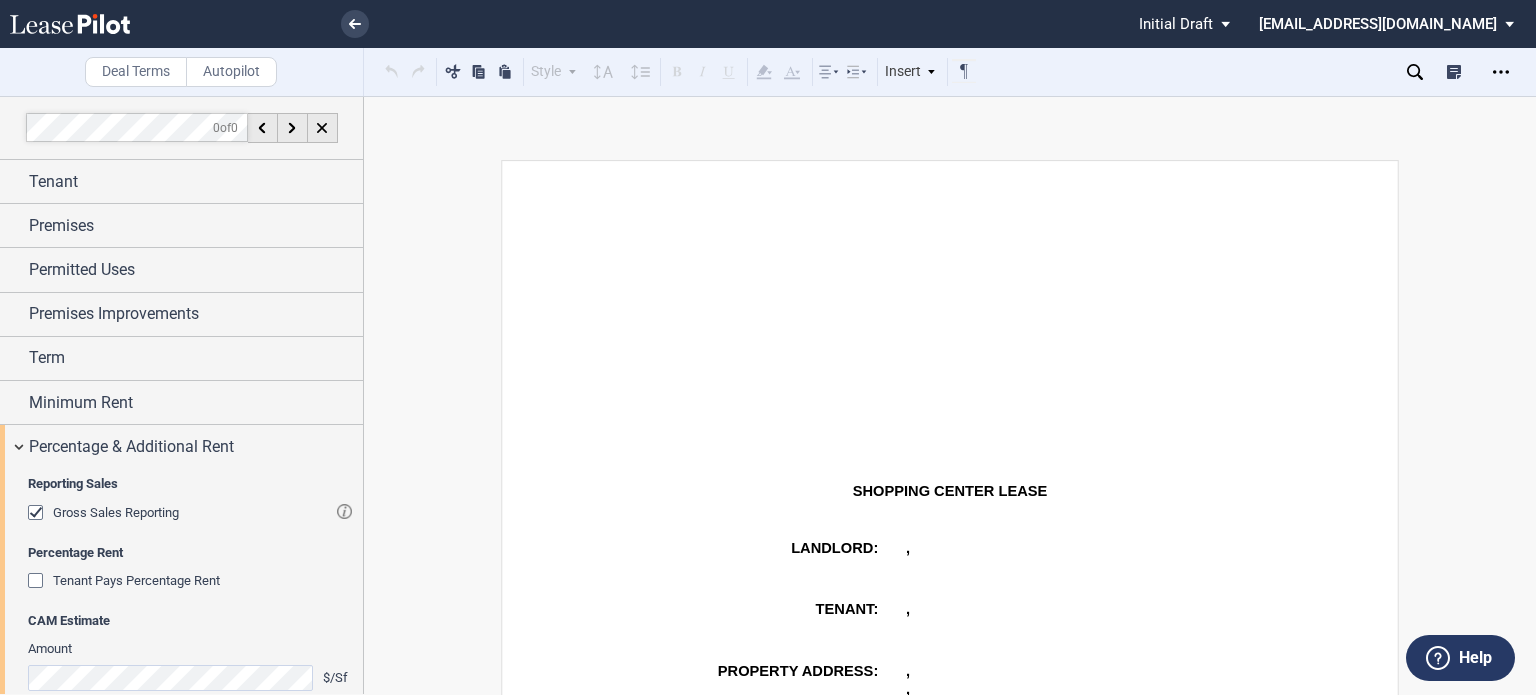 click 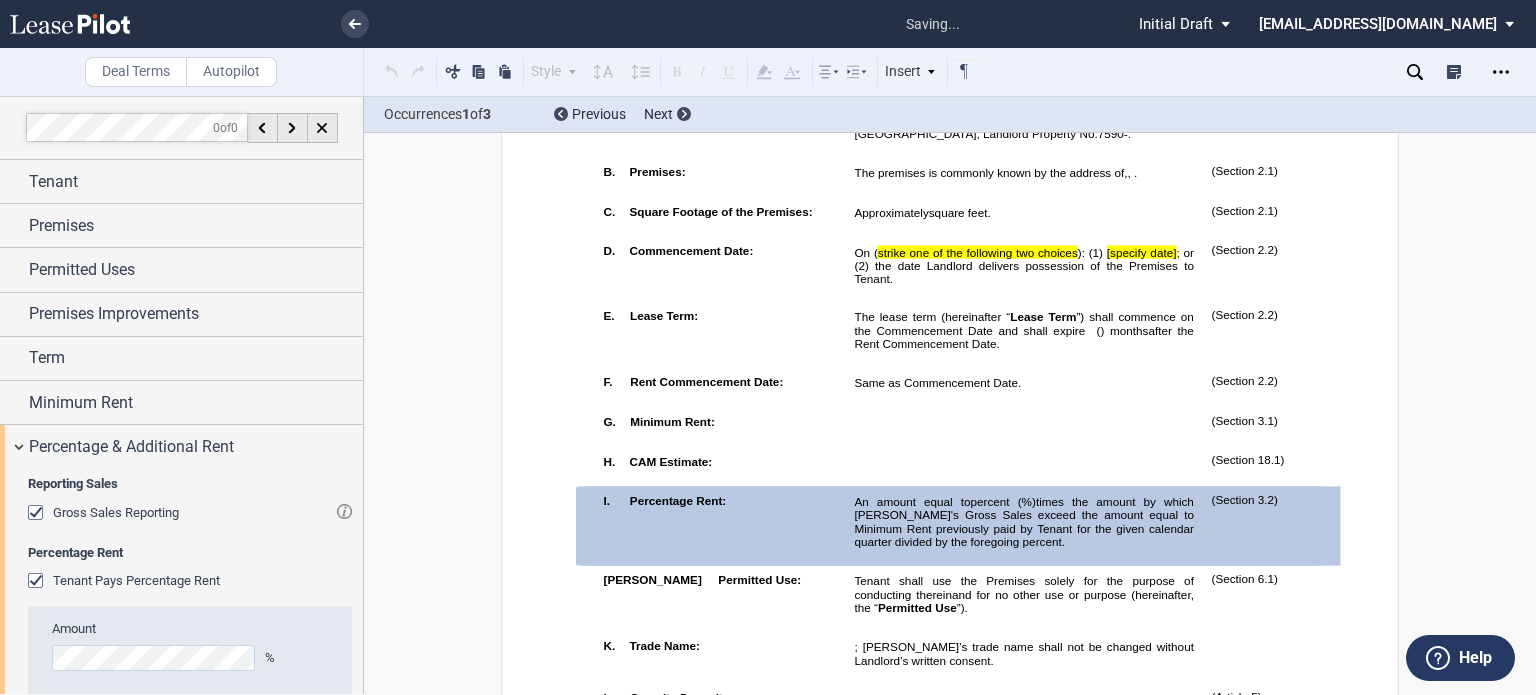 scroll, scrollTop: 1249, scrollLeft: 0, axis: vertical 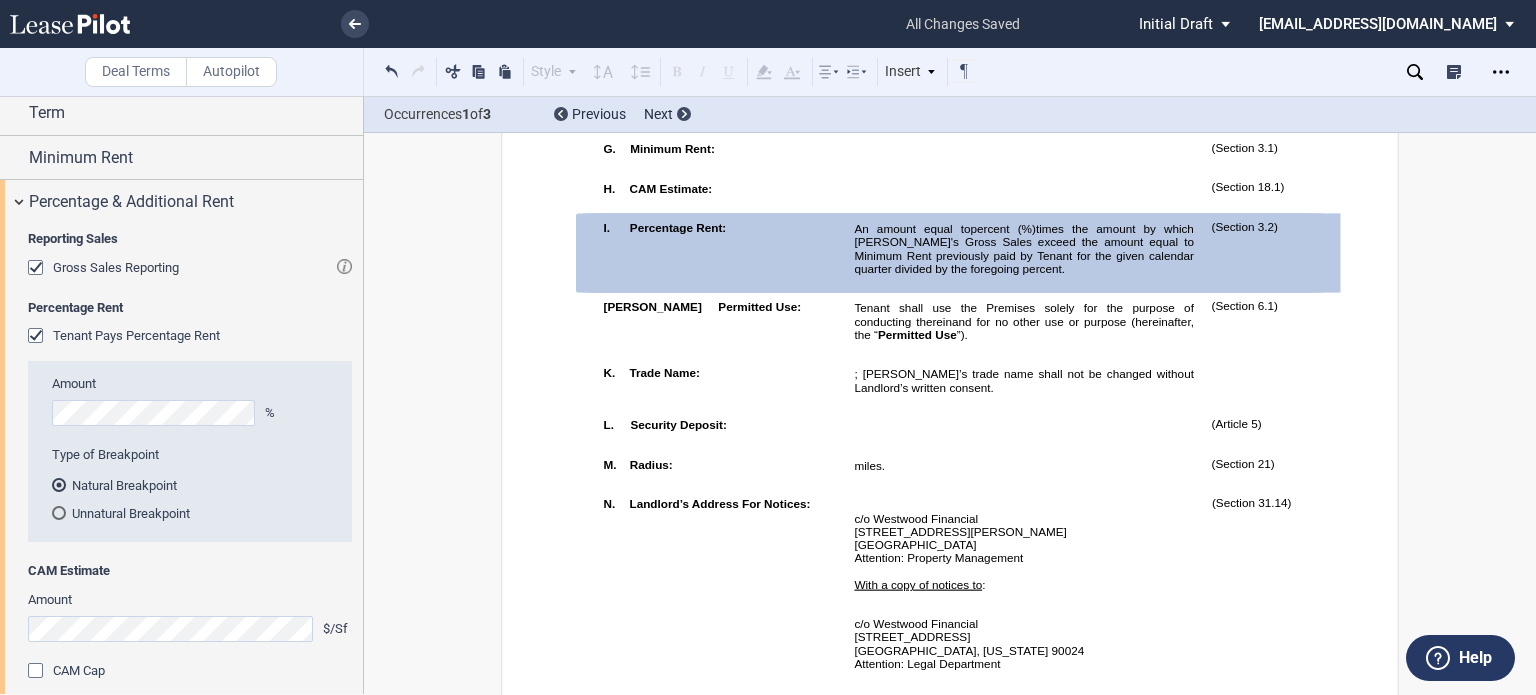click at bounding box center [59, 513] 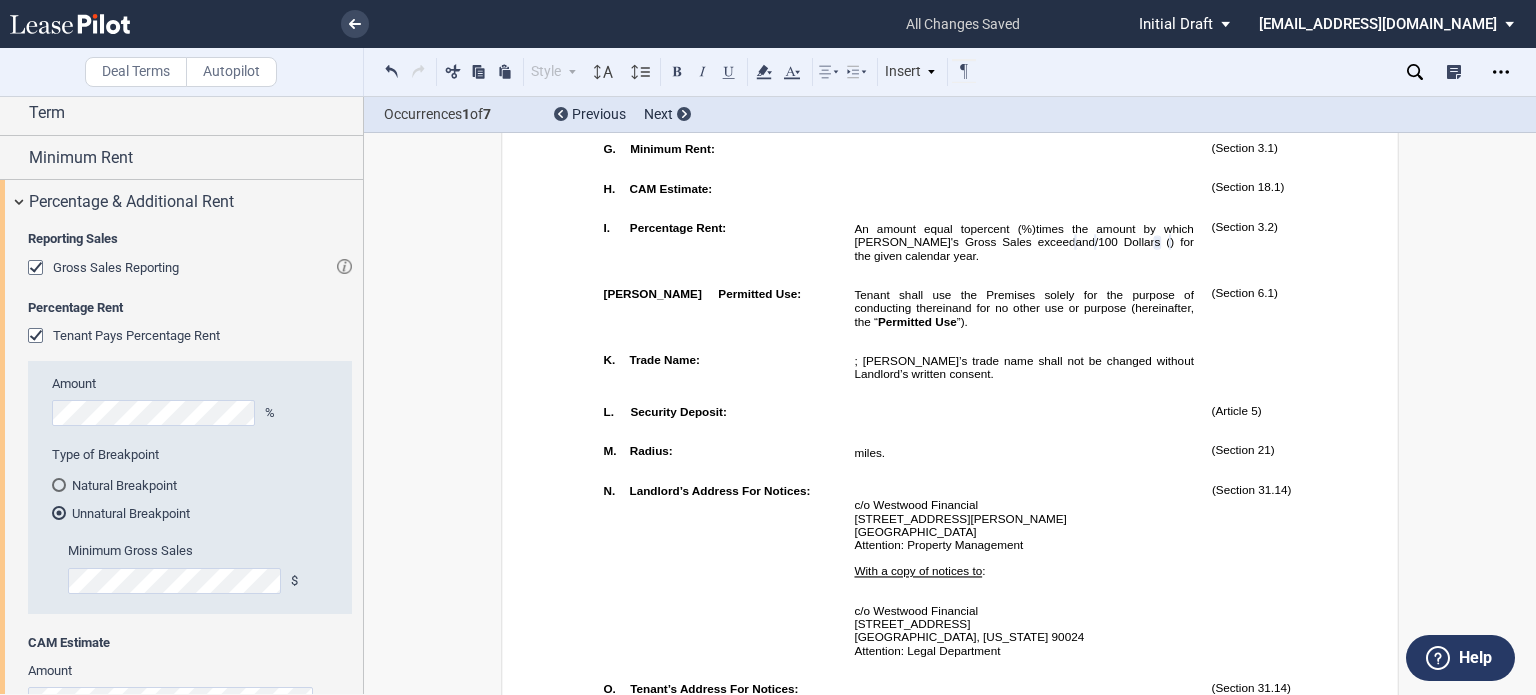 click on ") for the given calendar year." at bounding box center [1025, 248] 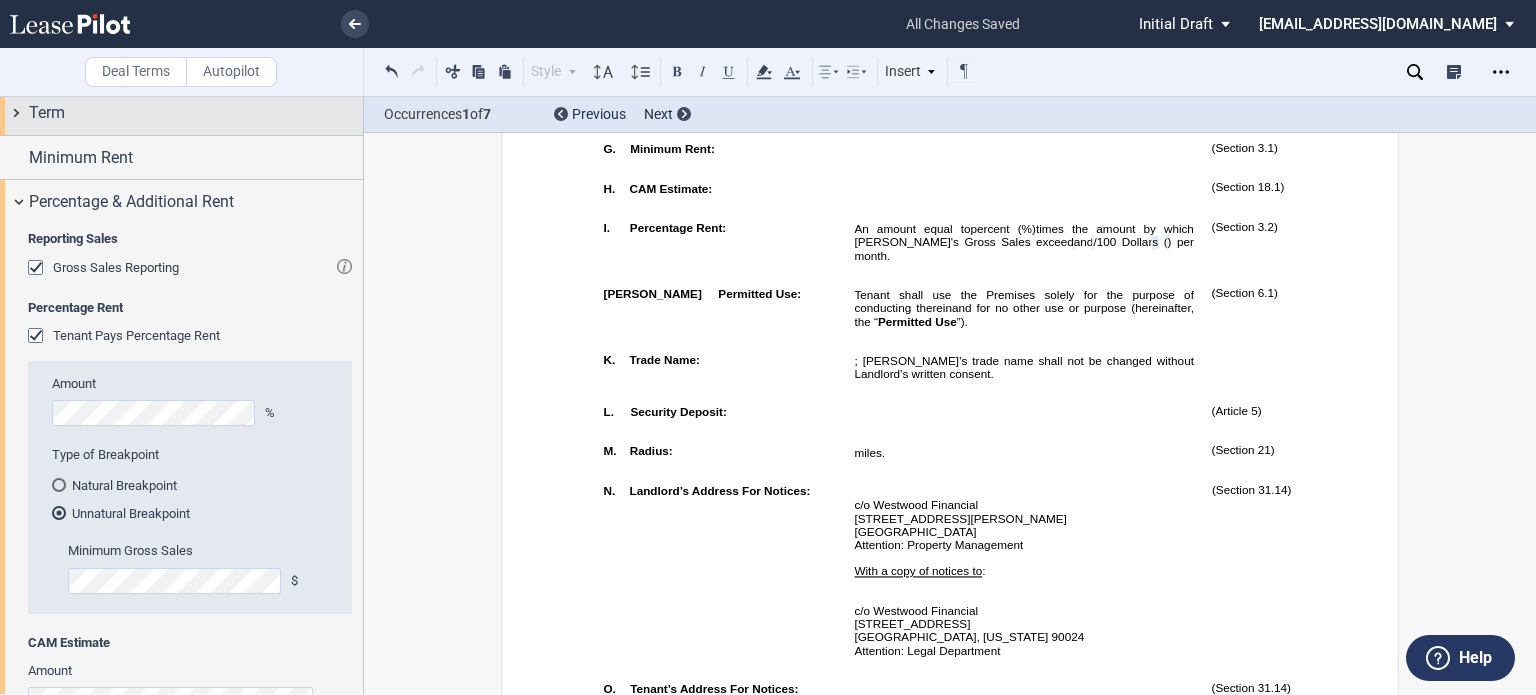 click on "Term" at bounding box center [47, 113] 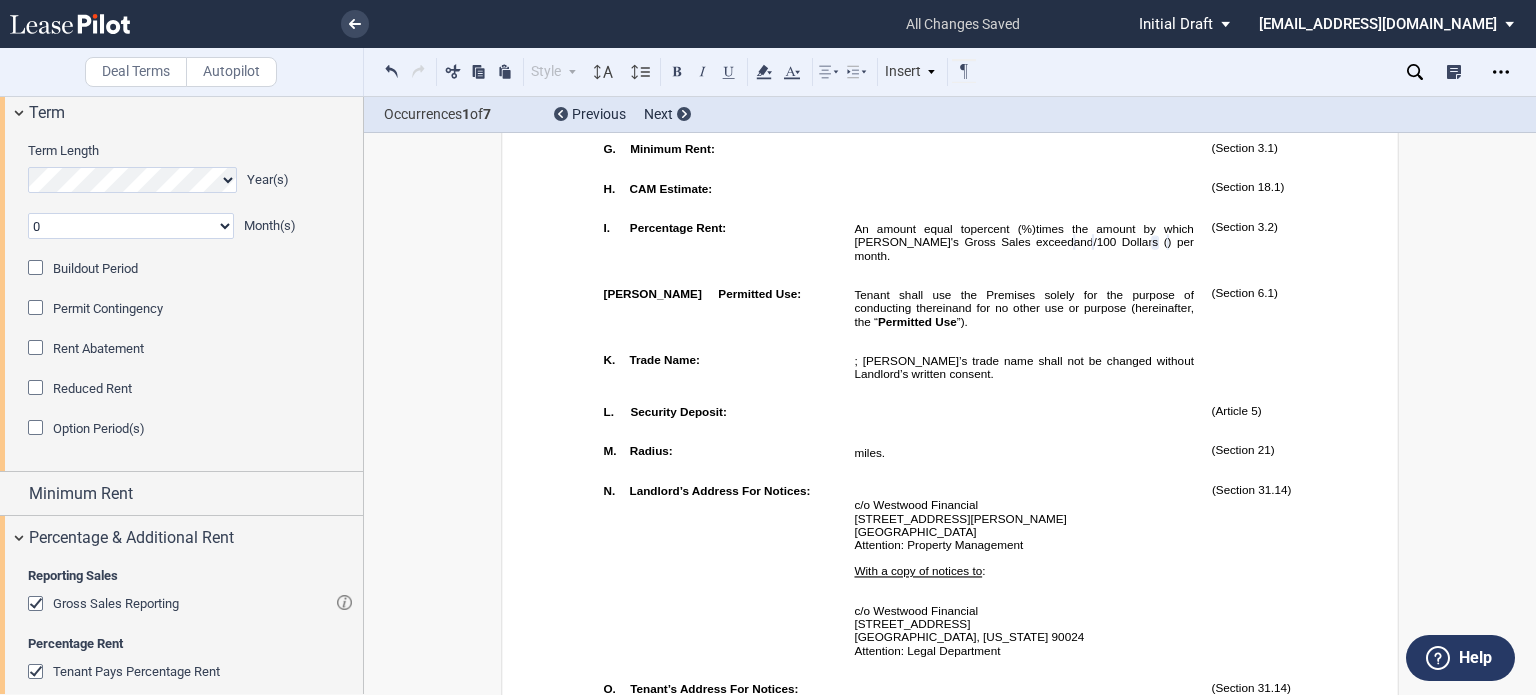 click 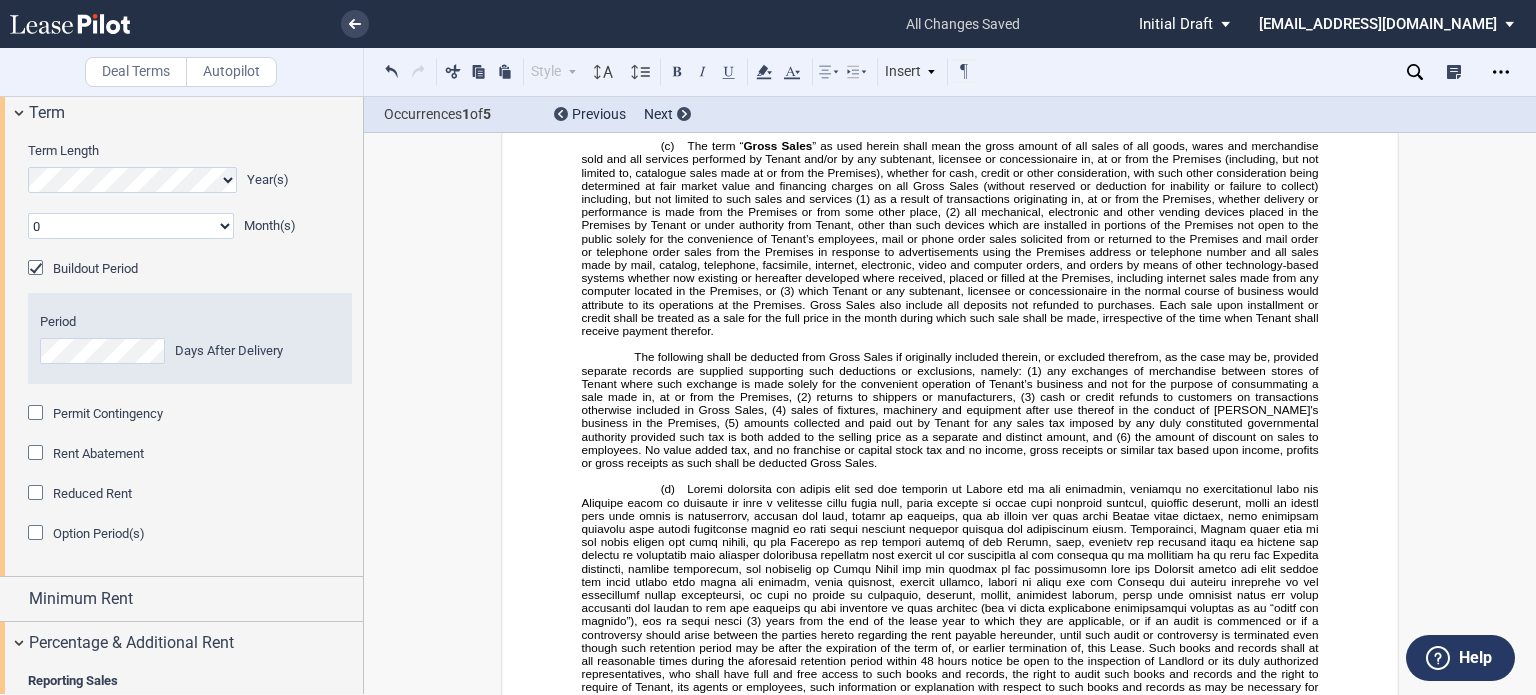 scroll, scrollTop: 3816, scrollLeft: 0, axis: vertical 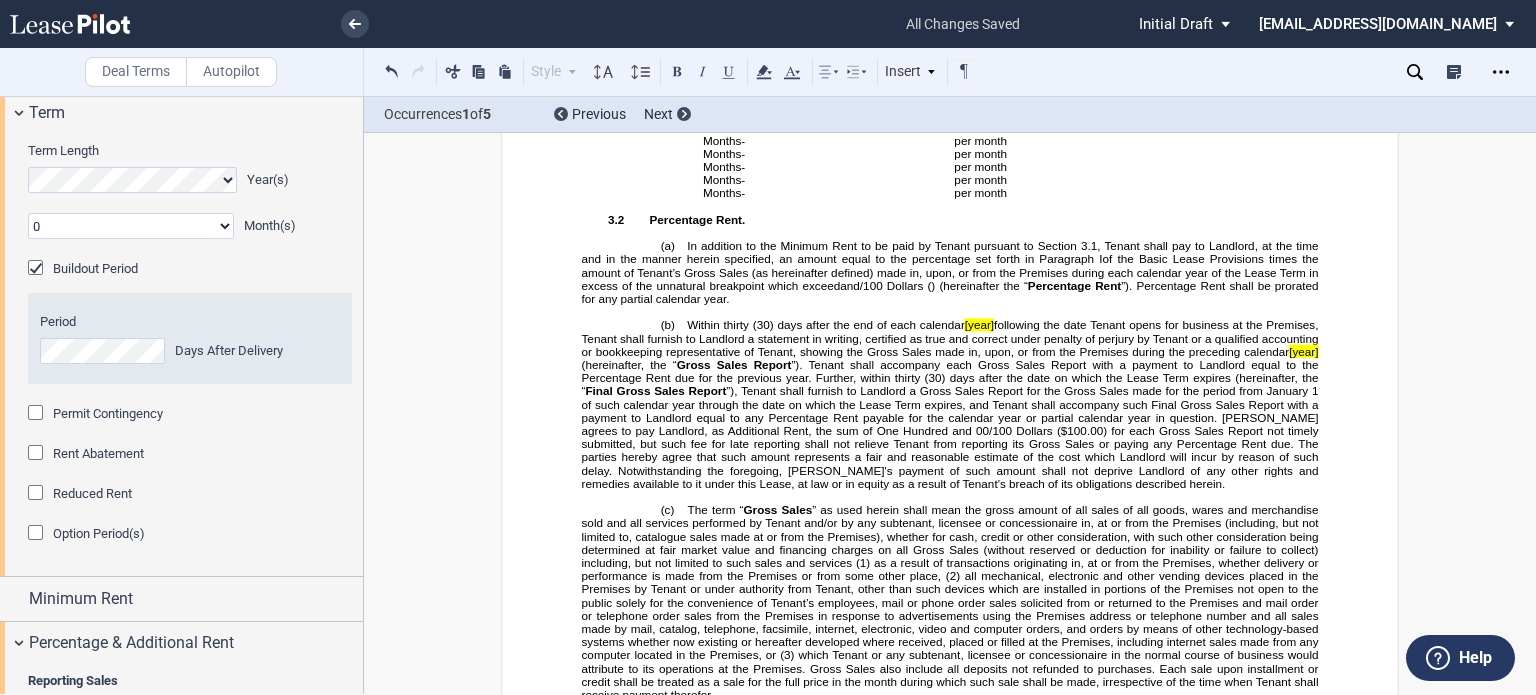click on "of the Basic Lease Provisions times the amount of Tenant’s Gross Sales (as hereinafter defined) made in, upon, or from the Premises during each calendar year of the Lease Term in excess of the unnatural breakpoint which exceed" at bounding box center (952, 272) 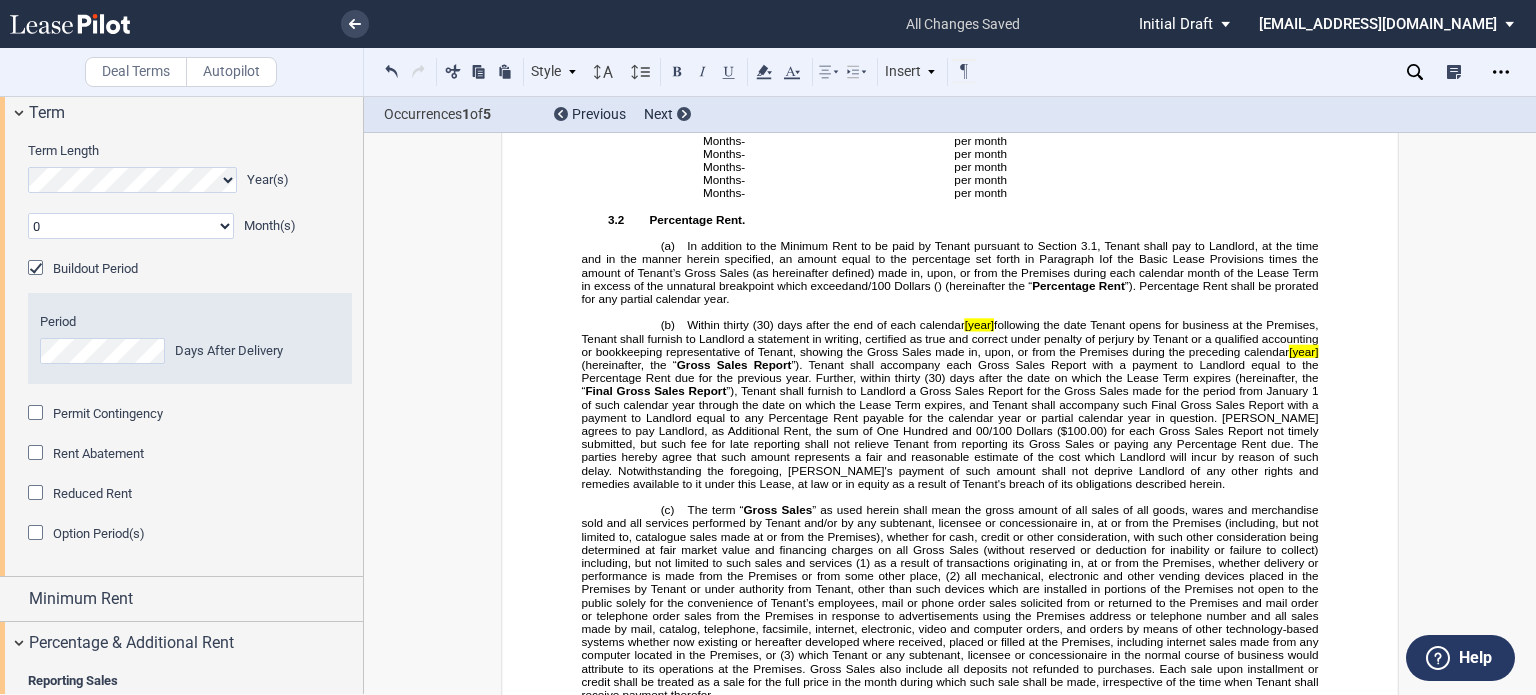 click on "[year]" at bounding box center [979, 324] 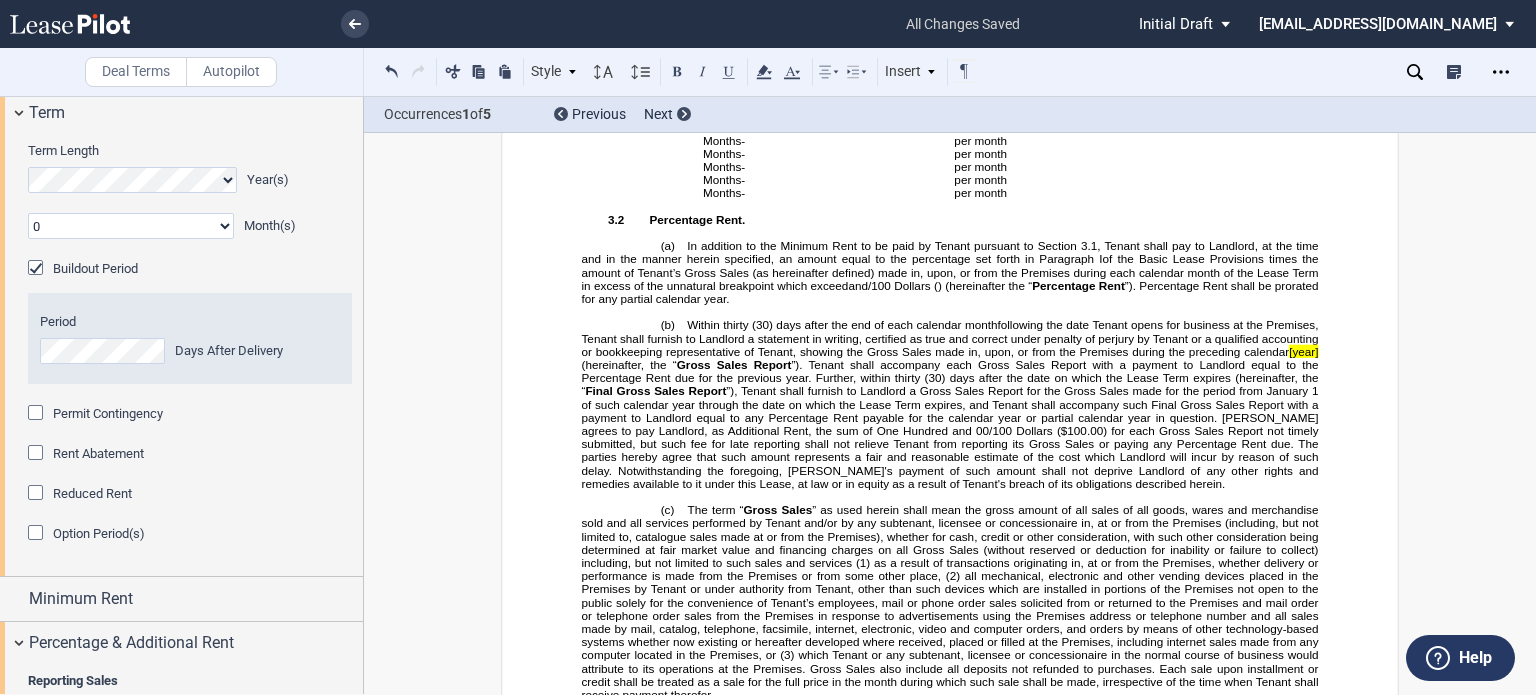 click on "[year]" at bounding box center (1303, 350) 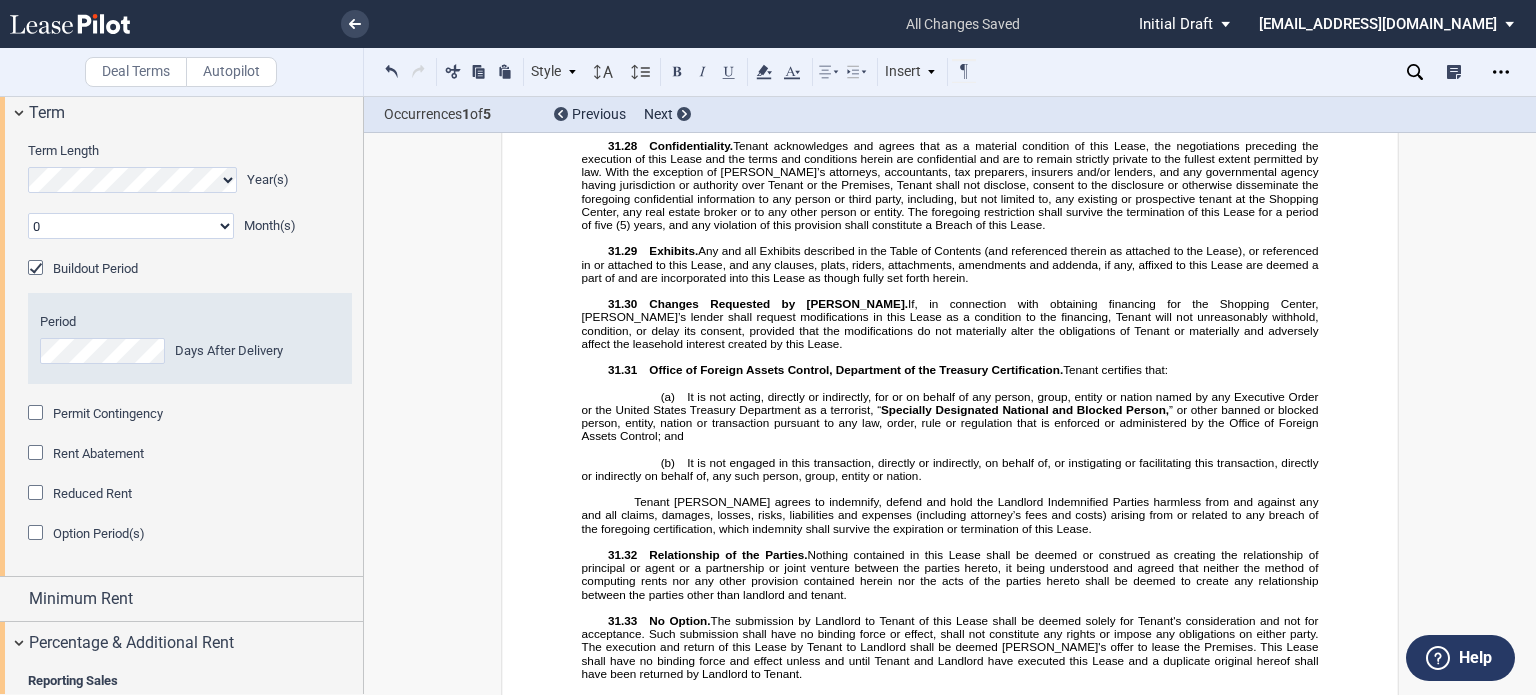 scroll, scrollTop: 29631, scrollLeft: 0, axis: vertical 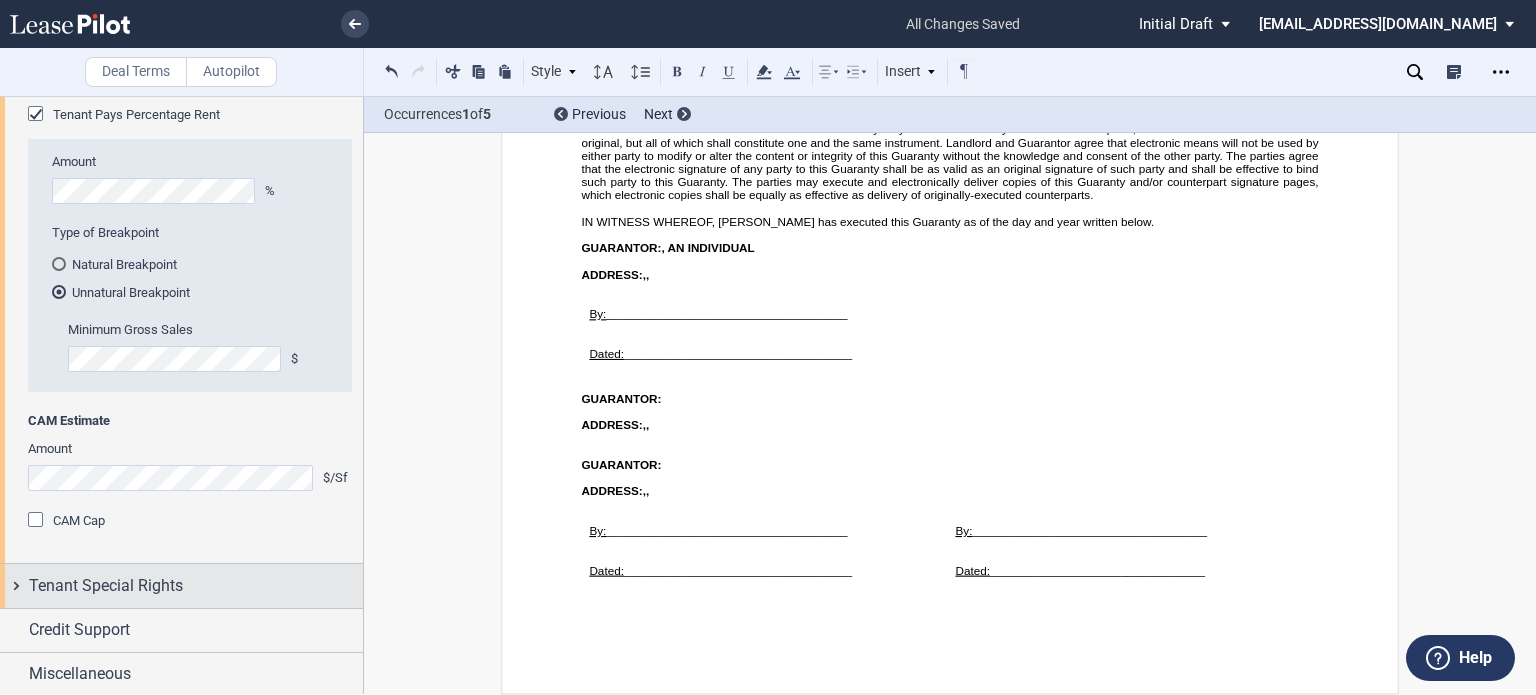 click on "Tenant Special Rights" at bounding box center [106, 586] 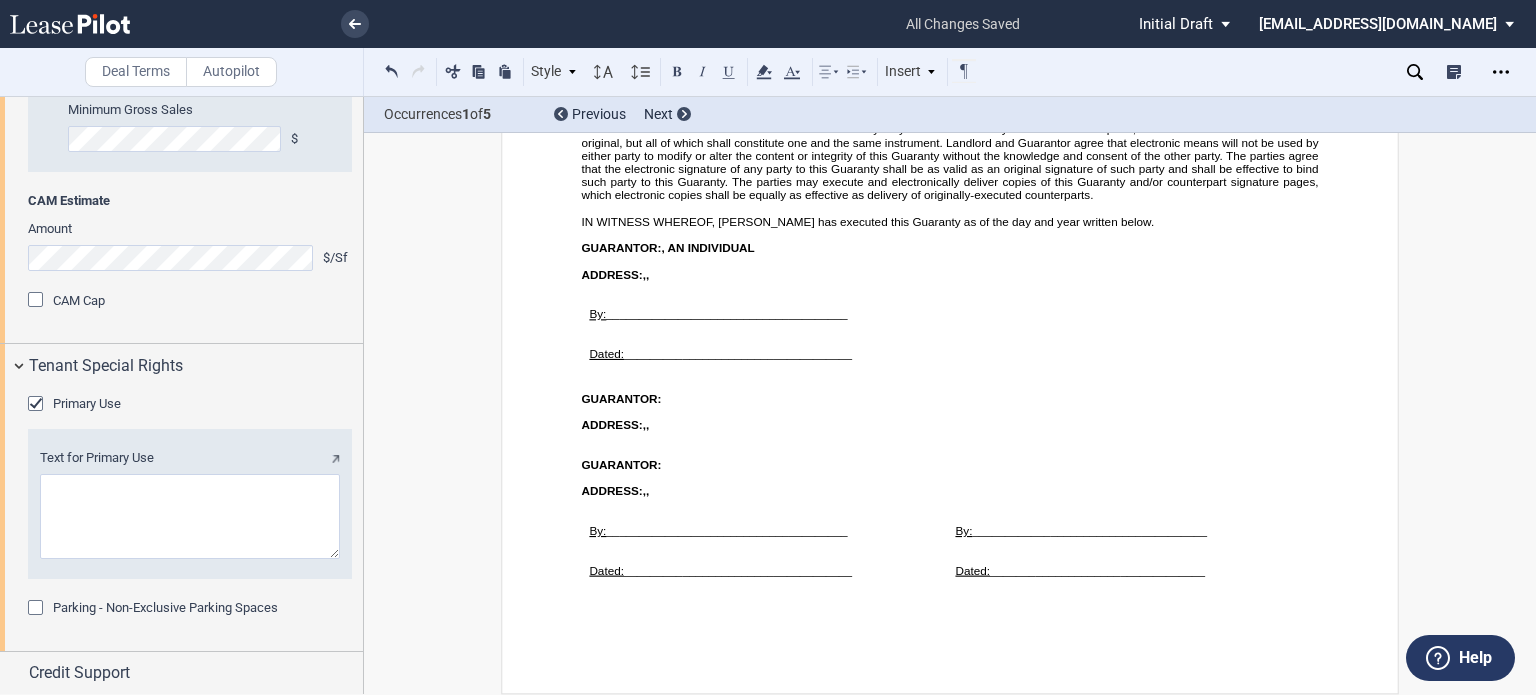 scroll, scrollTop: 1150, scrollLeft: 0, axis: vertical 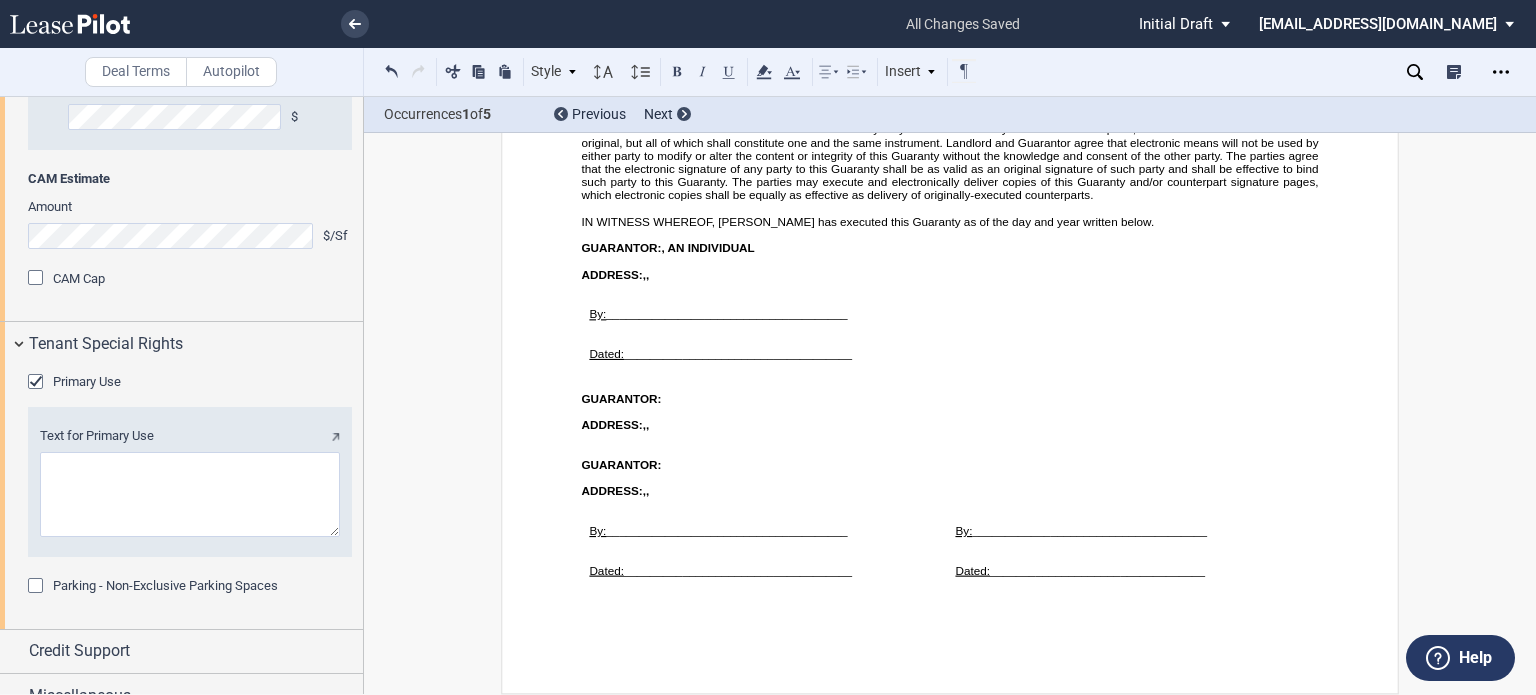 click at bounding box center [38, 384] 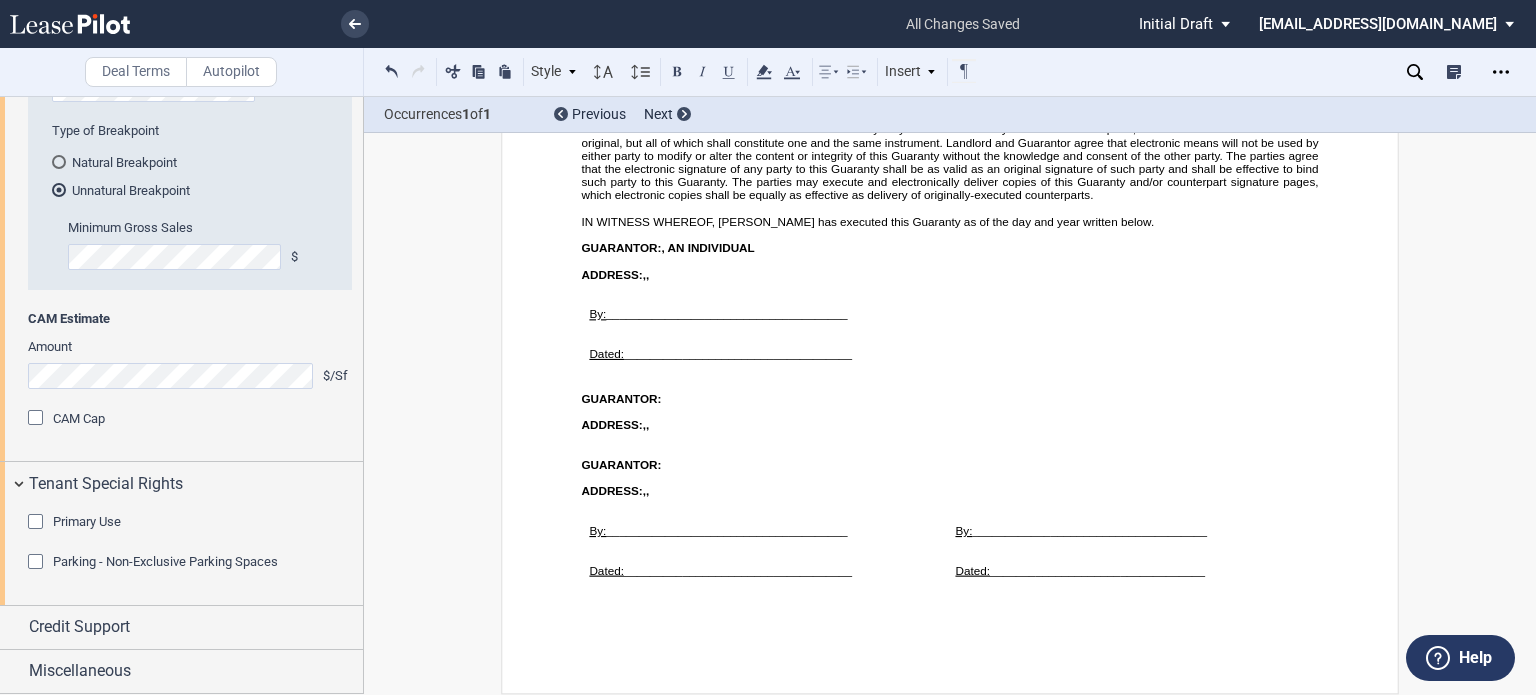 scroll, scrollTop: 28808, scrollLeft: 0, axis: vertical 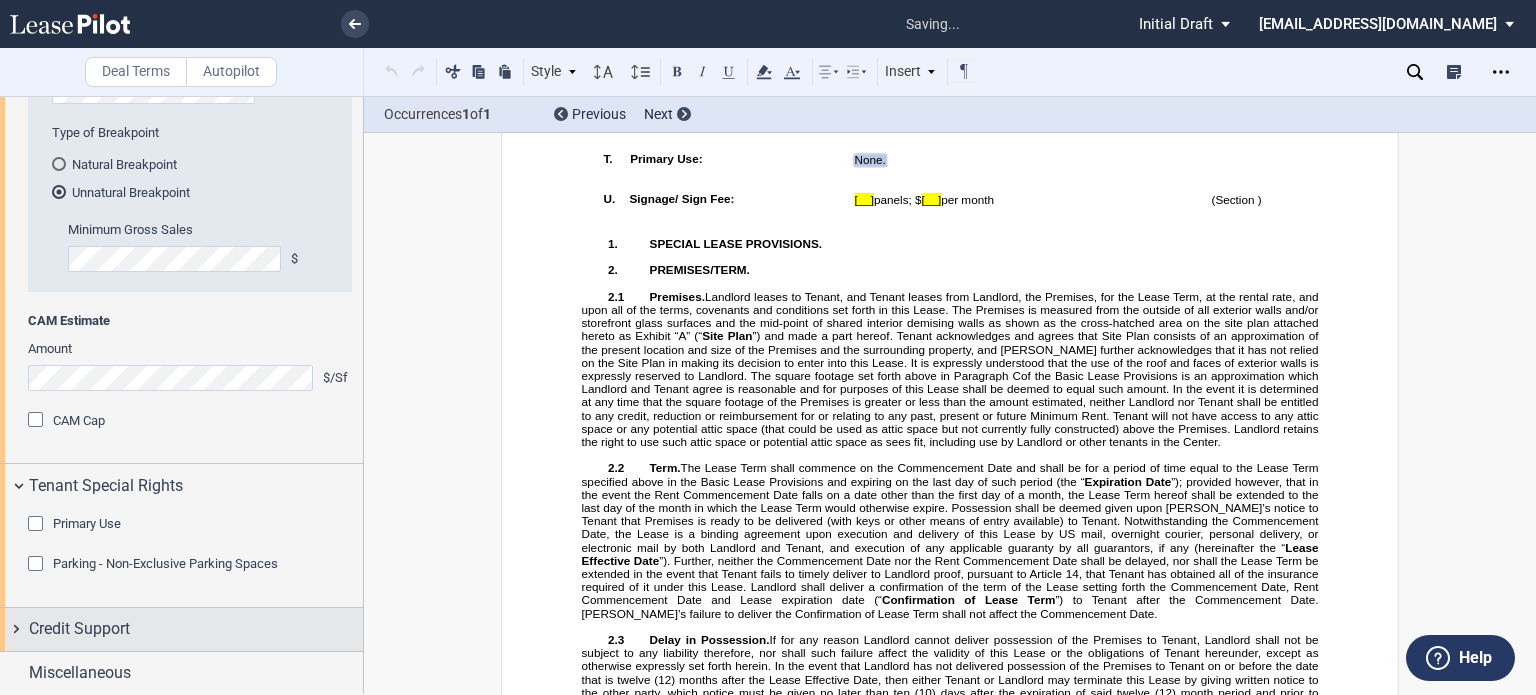 click on "Credit Support" at bounding box center (196, 629) 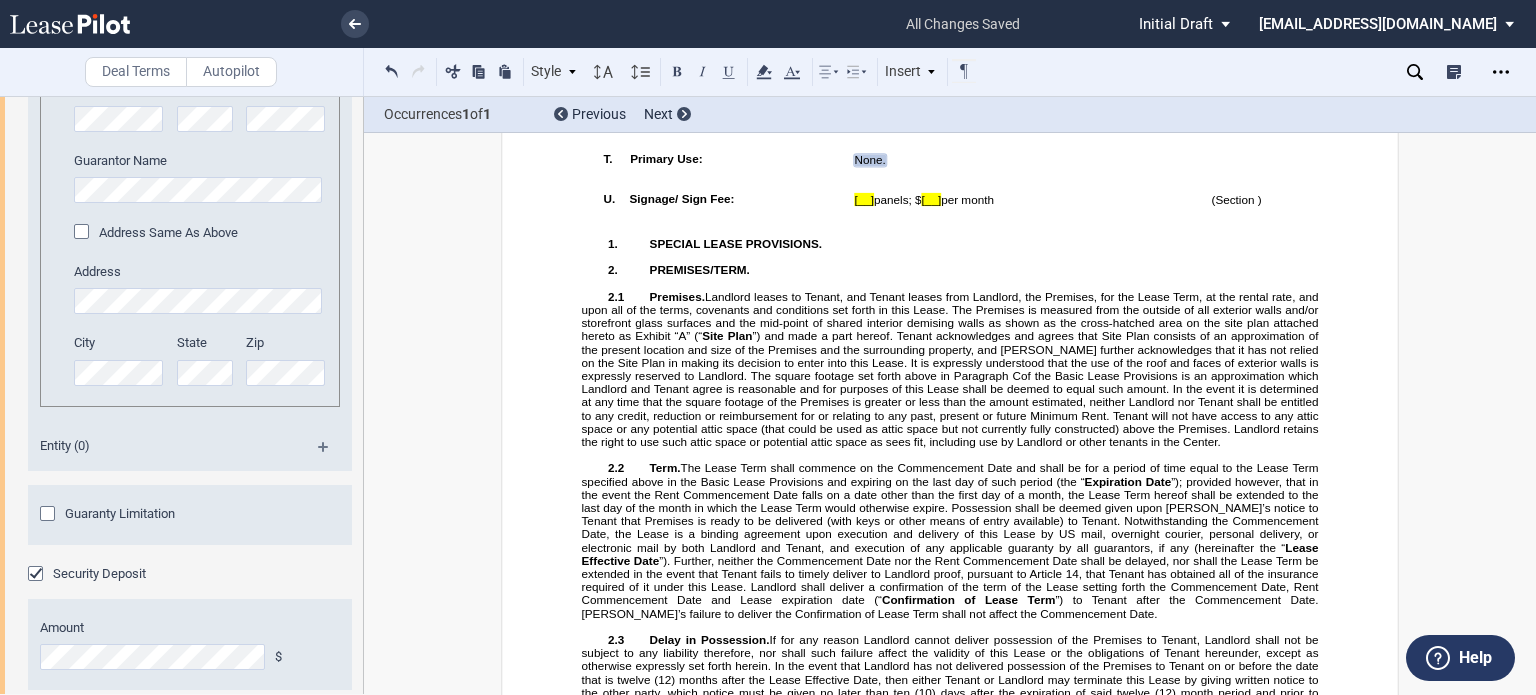 scroll, scrollTop: 2260, scrollLeft: 0, axis: vertical 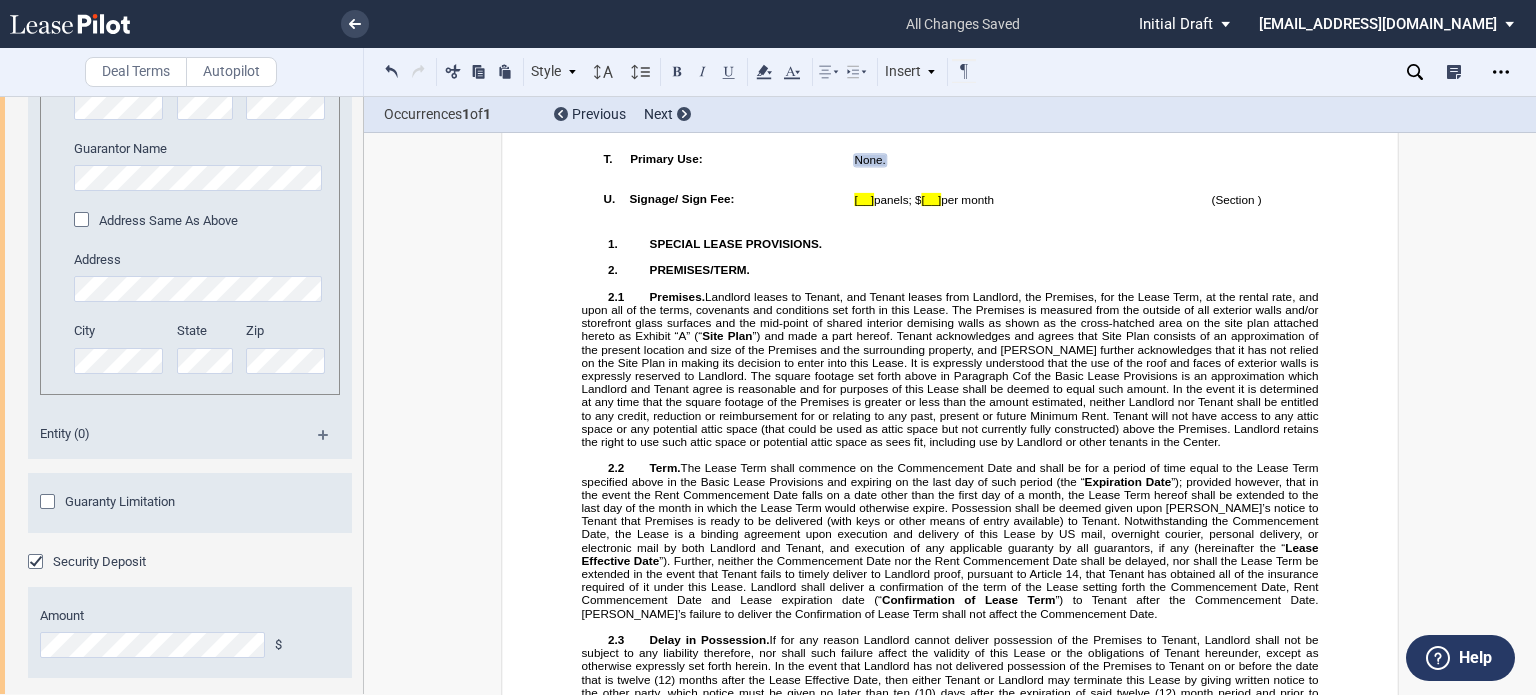 drag, startPoint x: 357, startPoint y: 585, endPoint x: 364, endPoint y: 527, distance: 58.420887 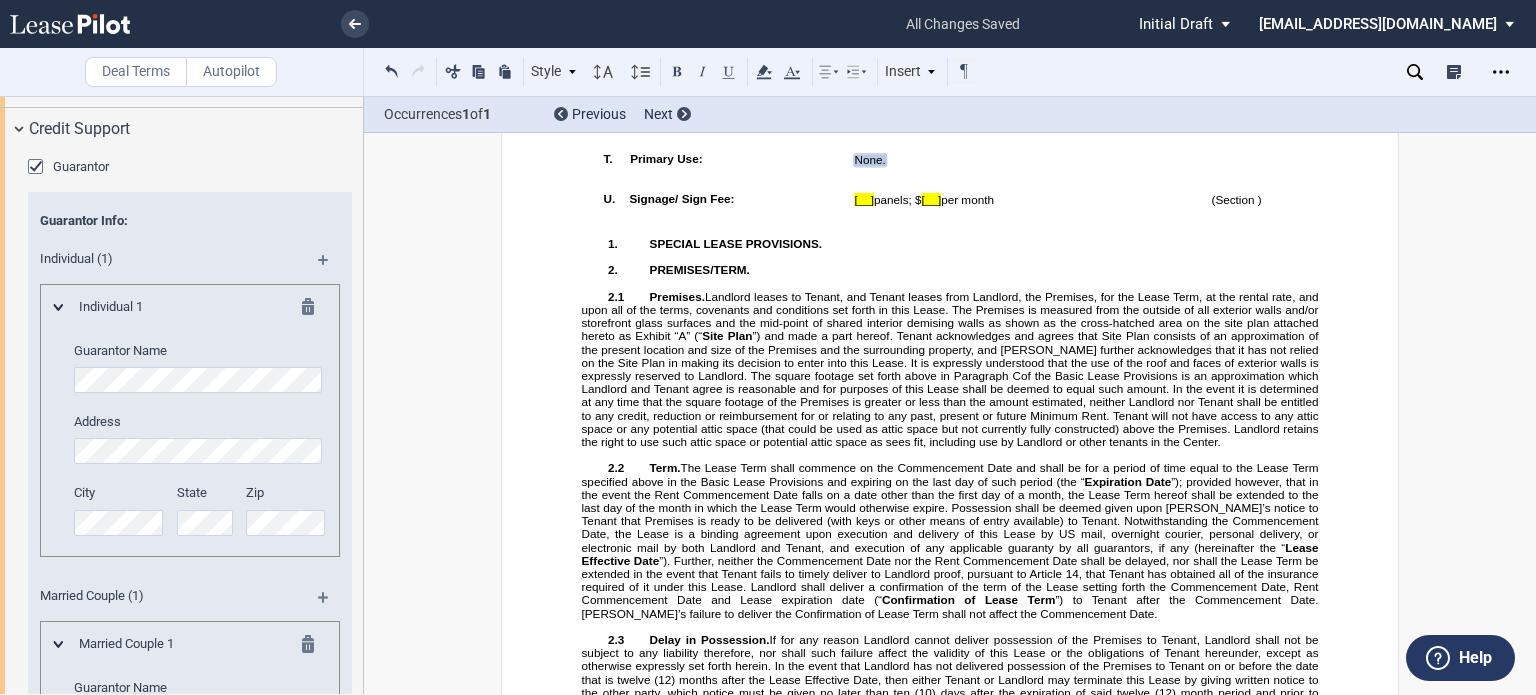 scroll, scrollTop: 1504, scrollLeft: 0, axis: vertical 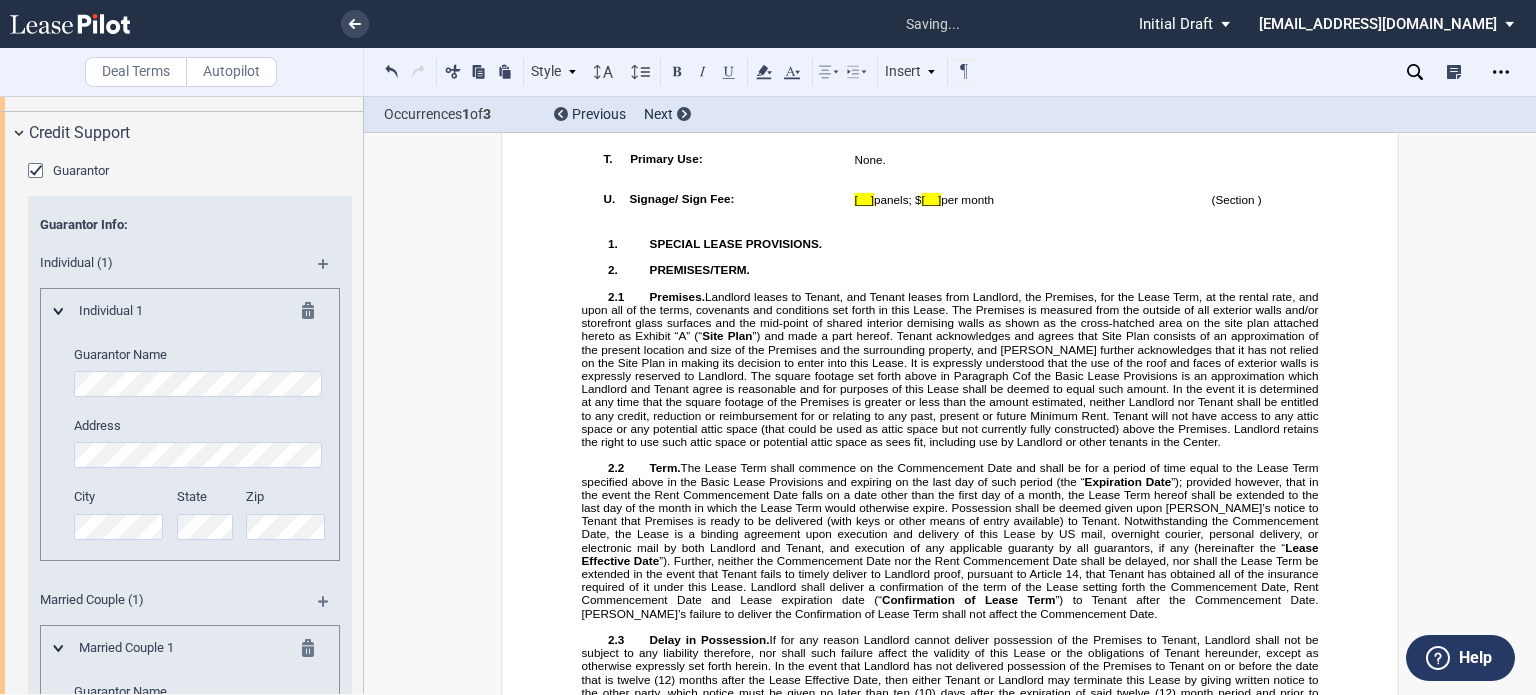 click at bounding box center (314, 651) 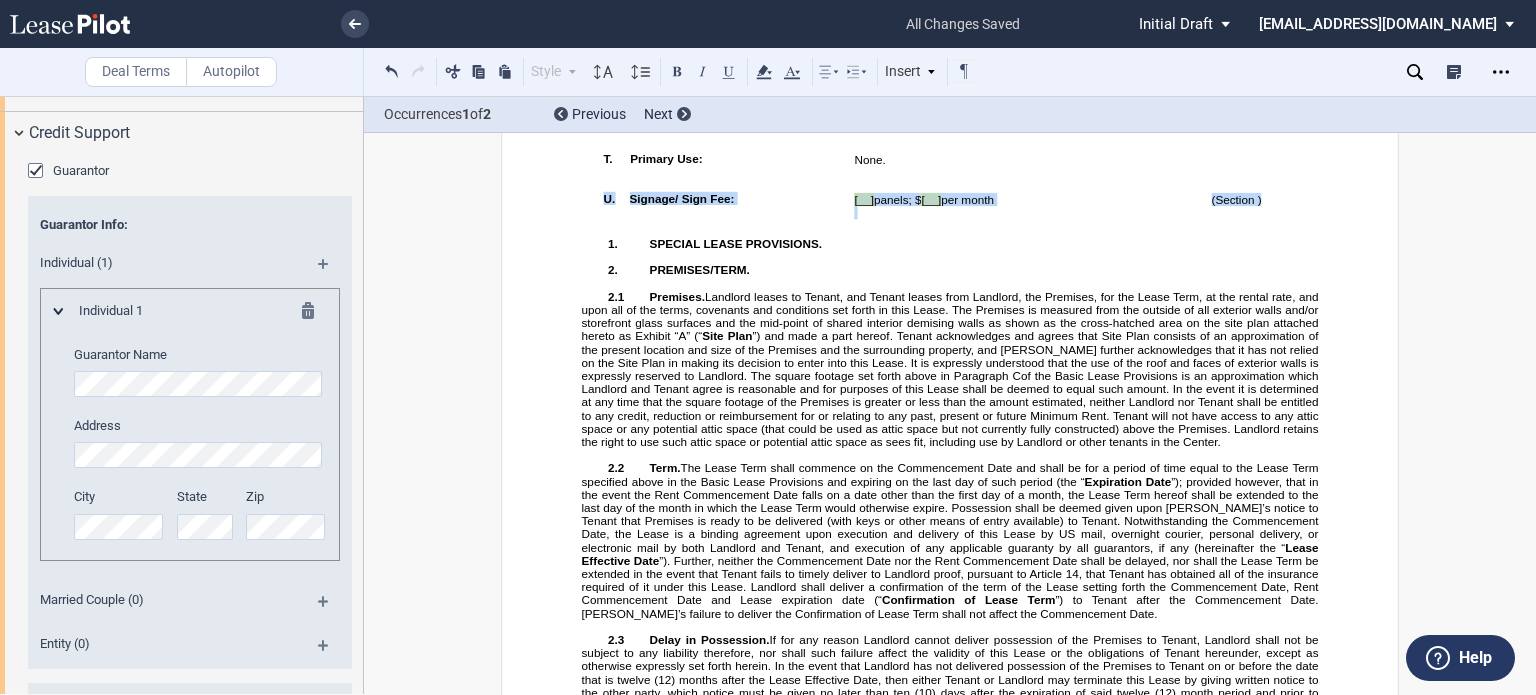 drag, startPoint x: 1271, startPoint y: 359, endPoint x: 573, endPoint y: 347, distance: 698.10315 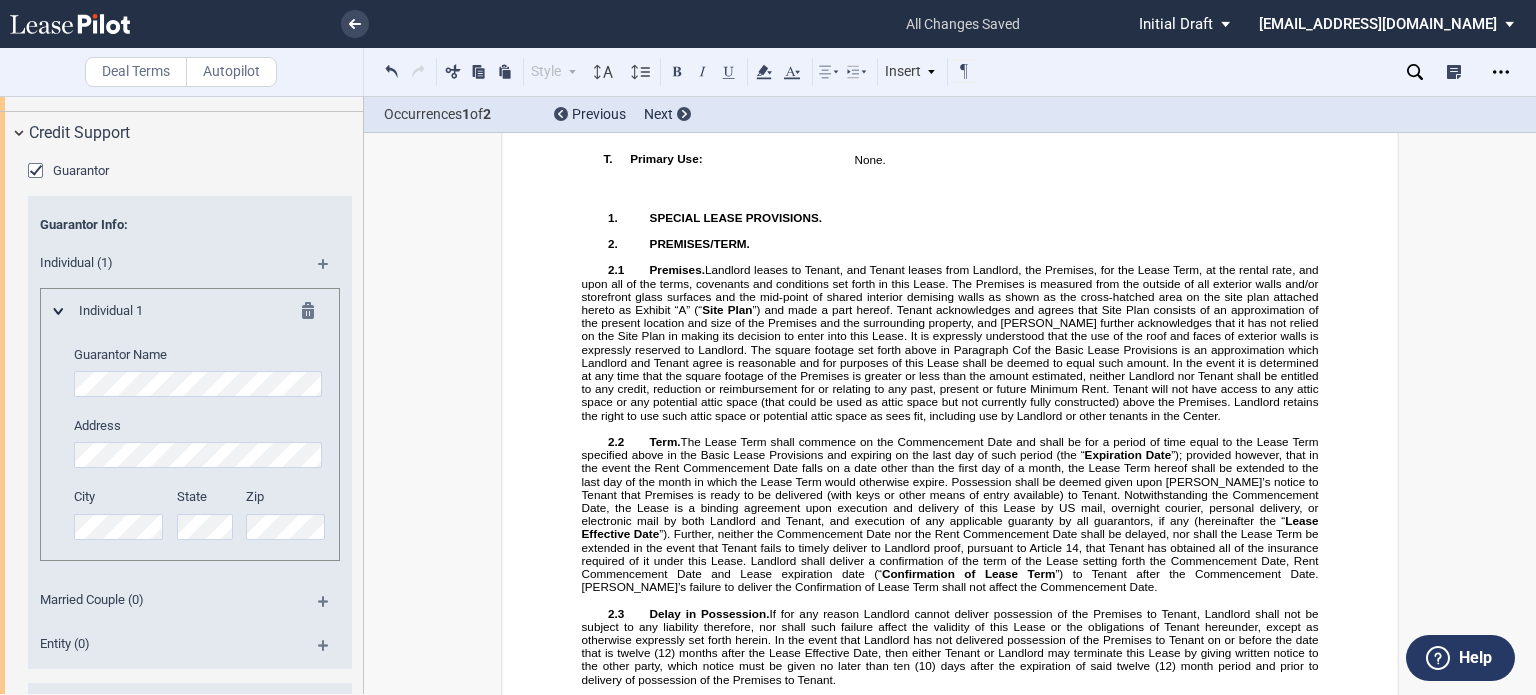click on "1.                      SPECIAL LEASE PROVISIONS." at bounding box center (950, 216) 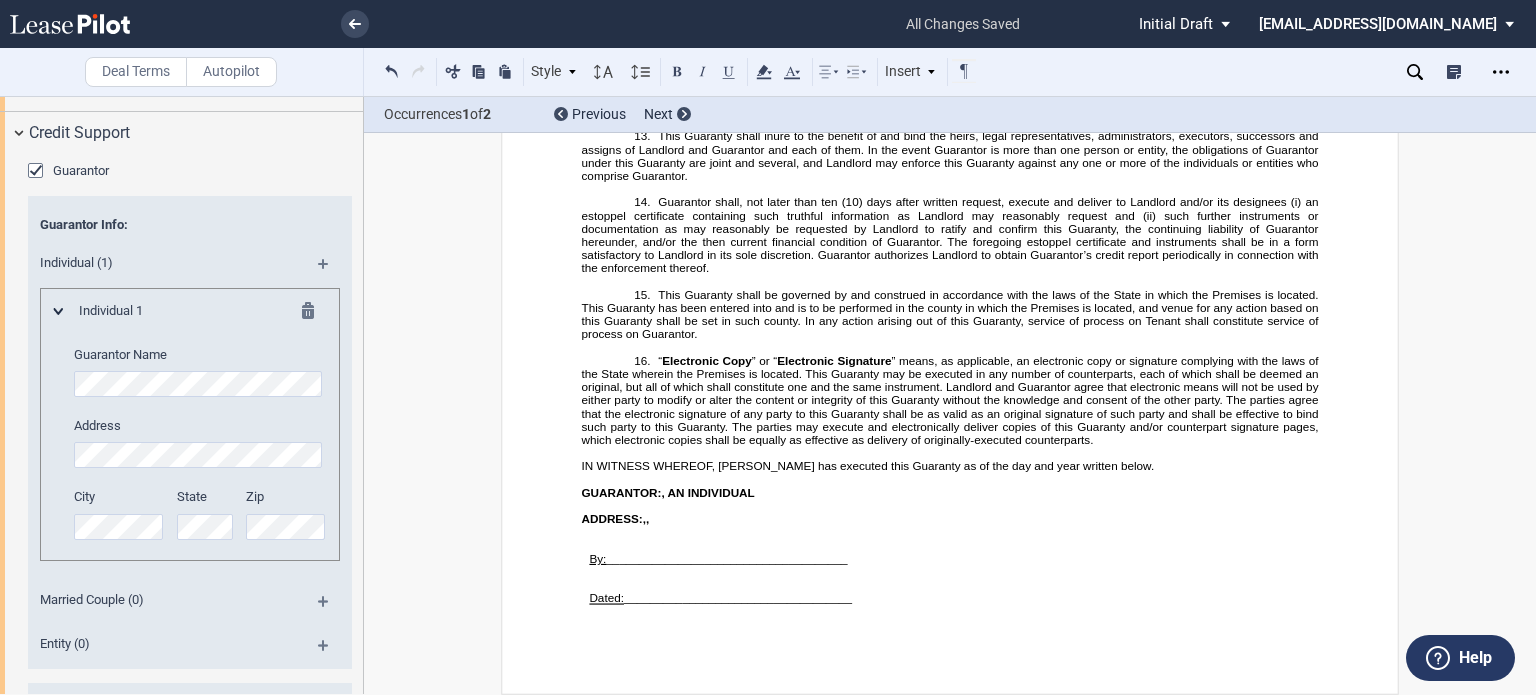scroll, scrollTop: 28631, scrollLeft: 0, axis: vertical 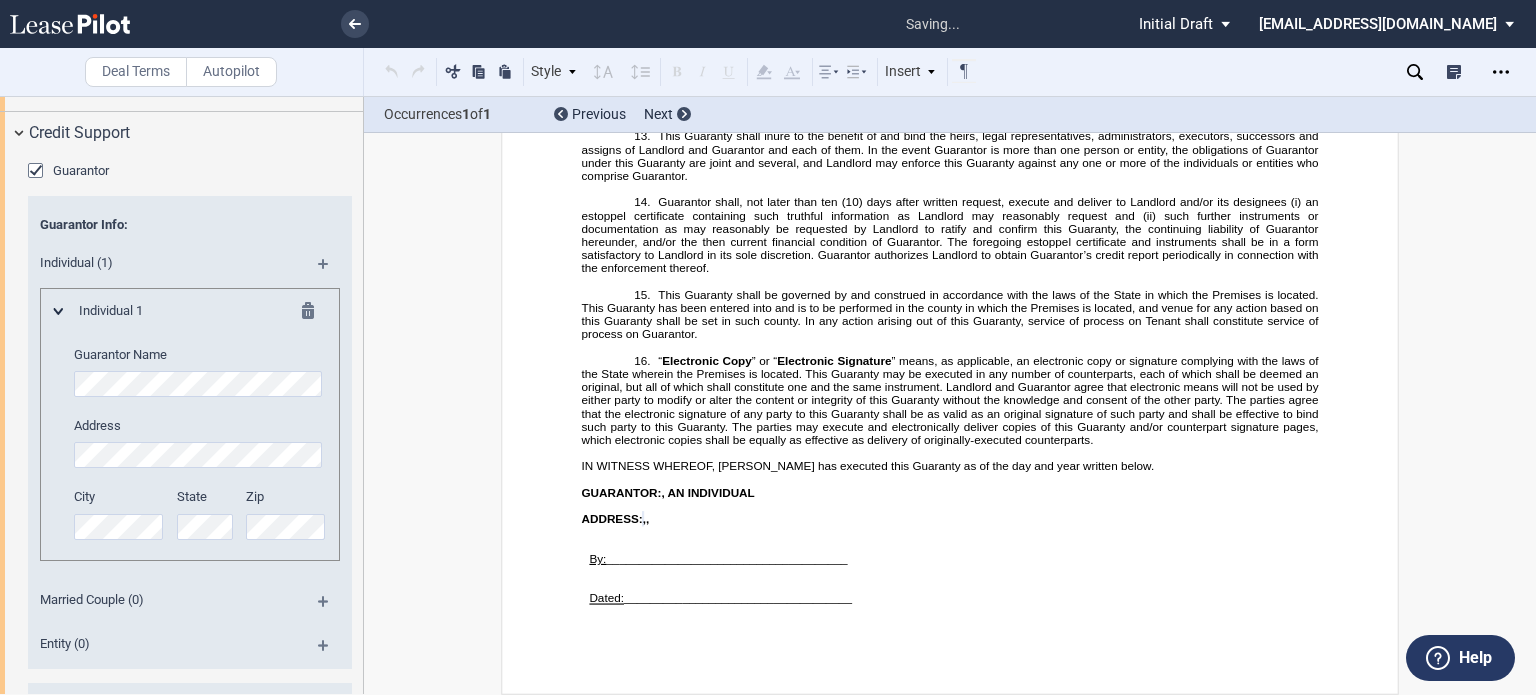 click on "Individual 1
Guarantor Name
Address
City
State
Zip" at bounding box center [190, 424] 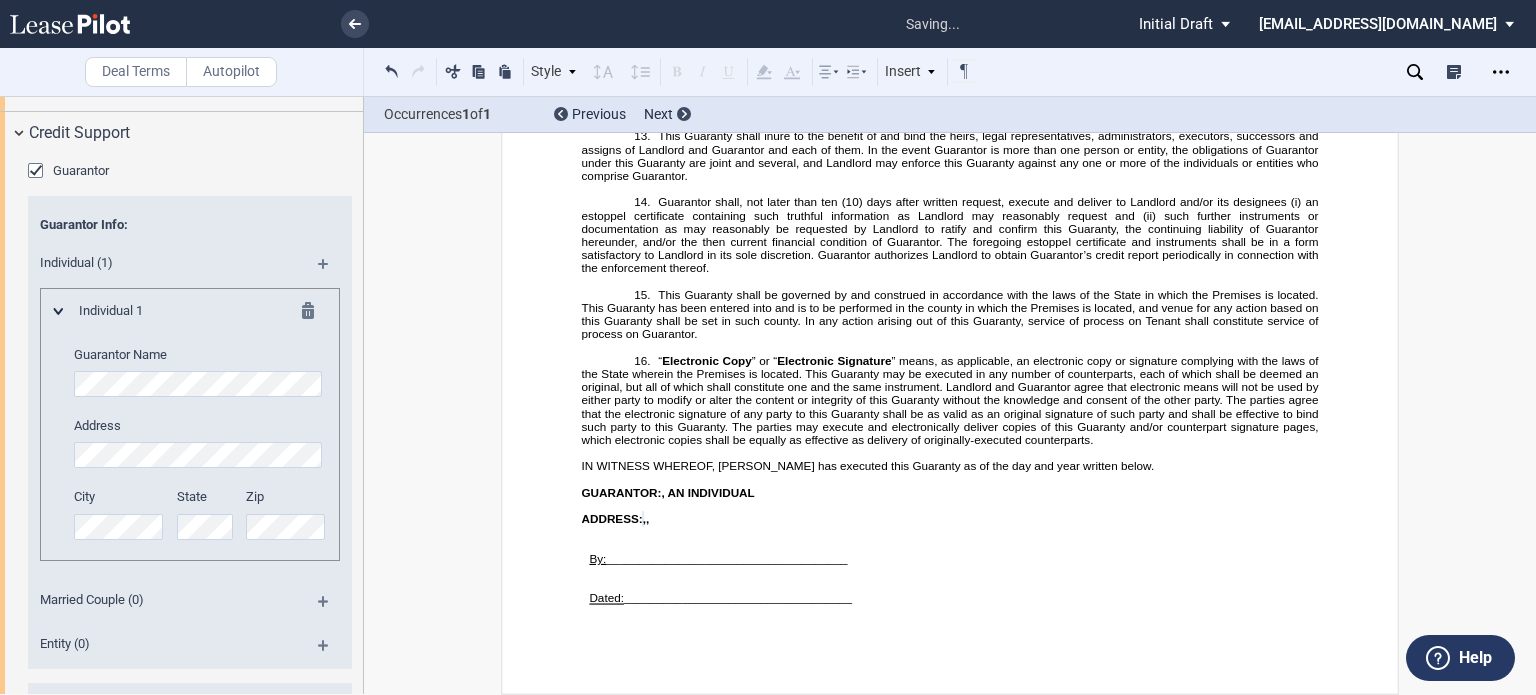 scroll, scrollTop: 0, scrollLeft: 28, axis: horizontal 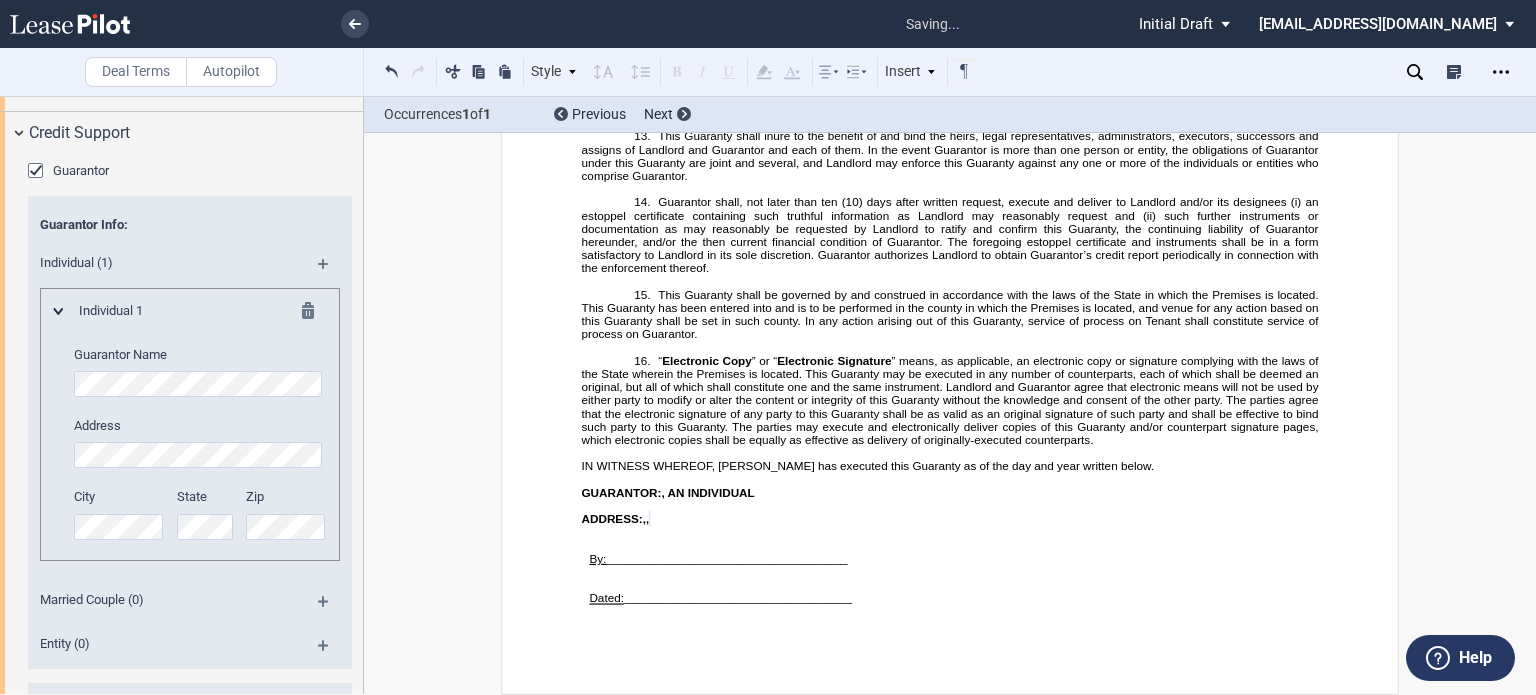 click on "Guarantor
Guarantor Info:
Individual (1)
Individual 1
Guarantor Name
Address
City" at bounding box center [181, 537] 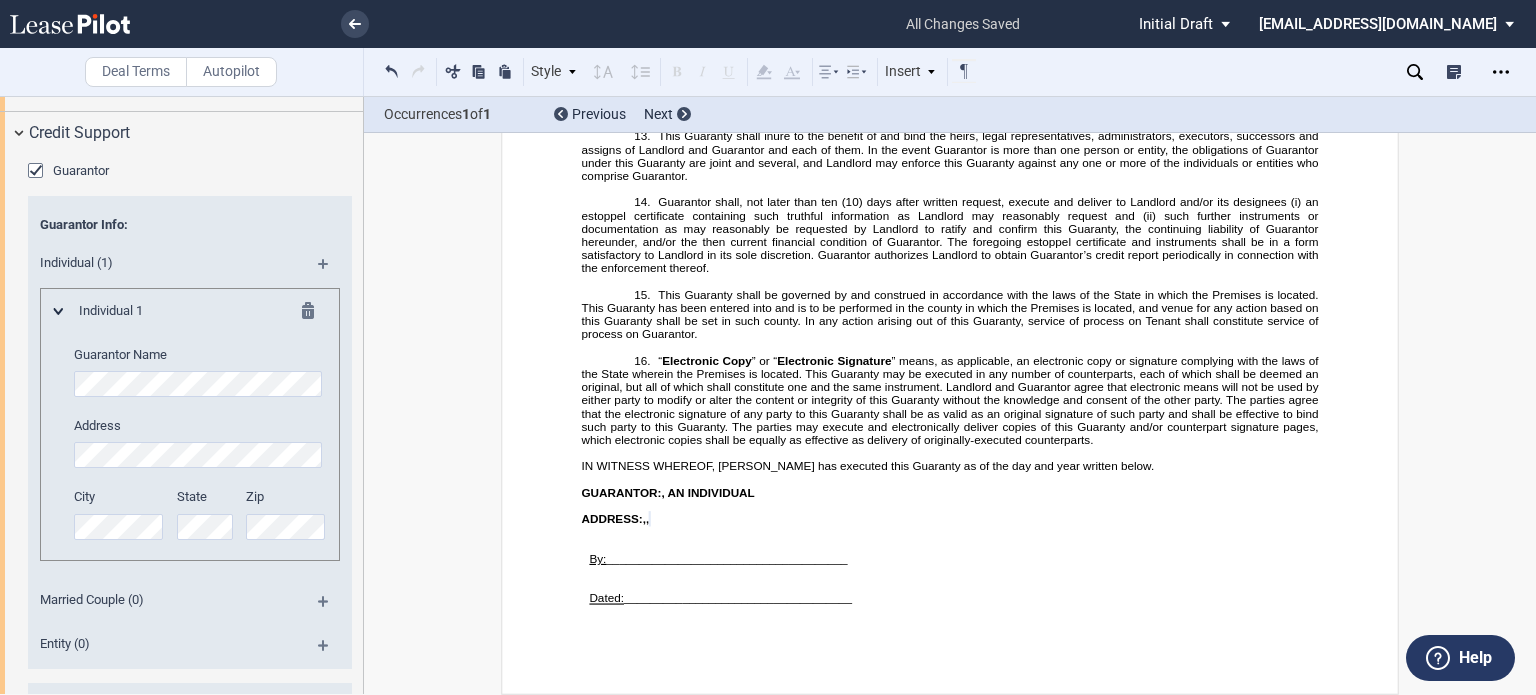 scroll, scrollTop: 0, scrollLeft: 0, axis: both 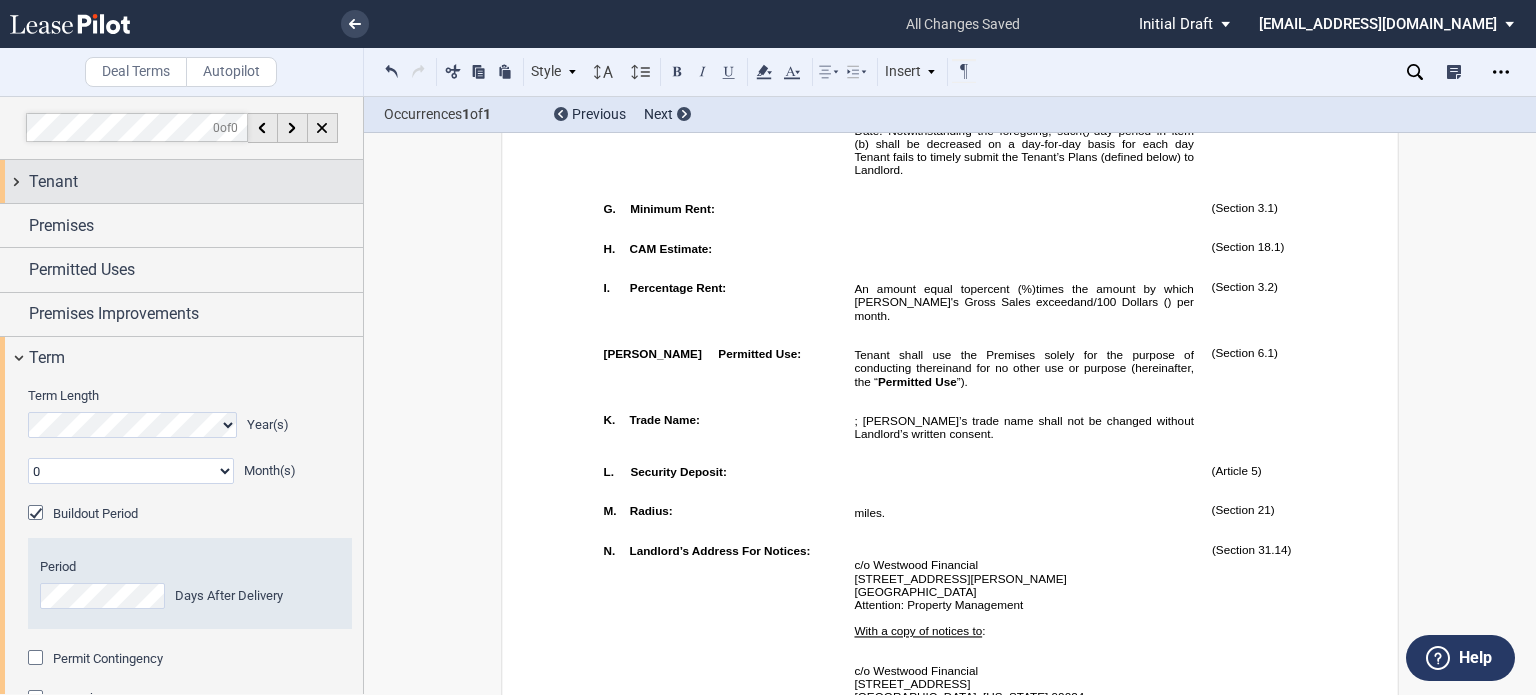 click on "Tenant" at bounding box center [196, 182] 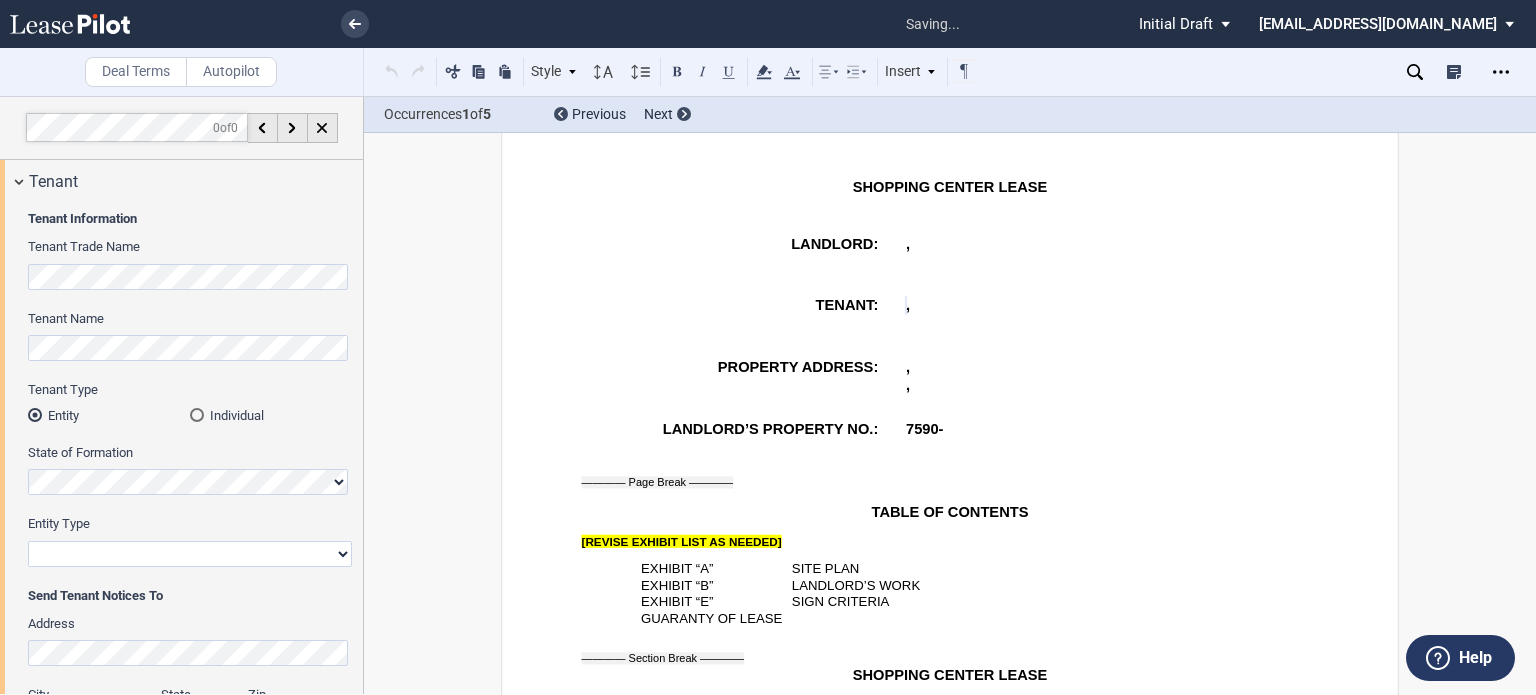scroll, scrollTop: 297, scrollLeft: 0, axis: vertical 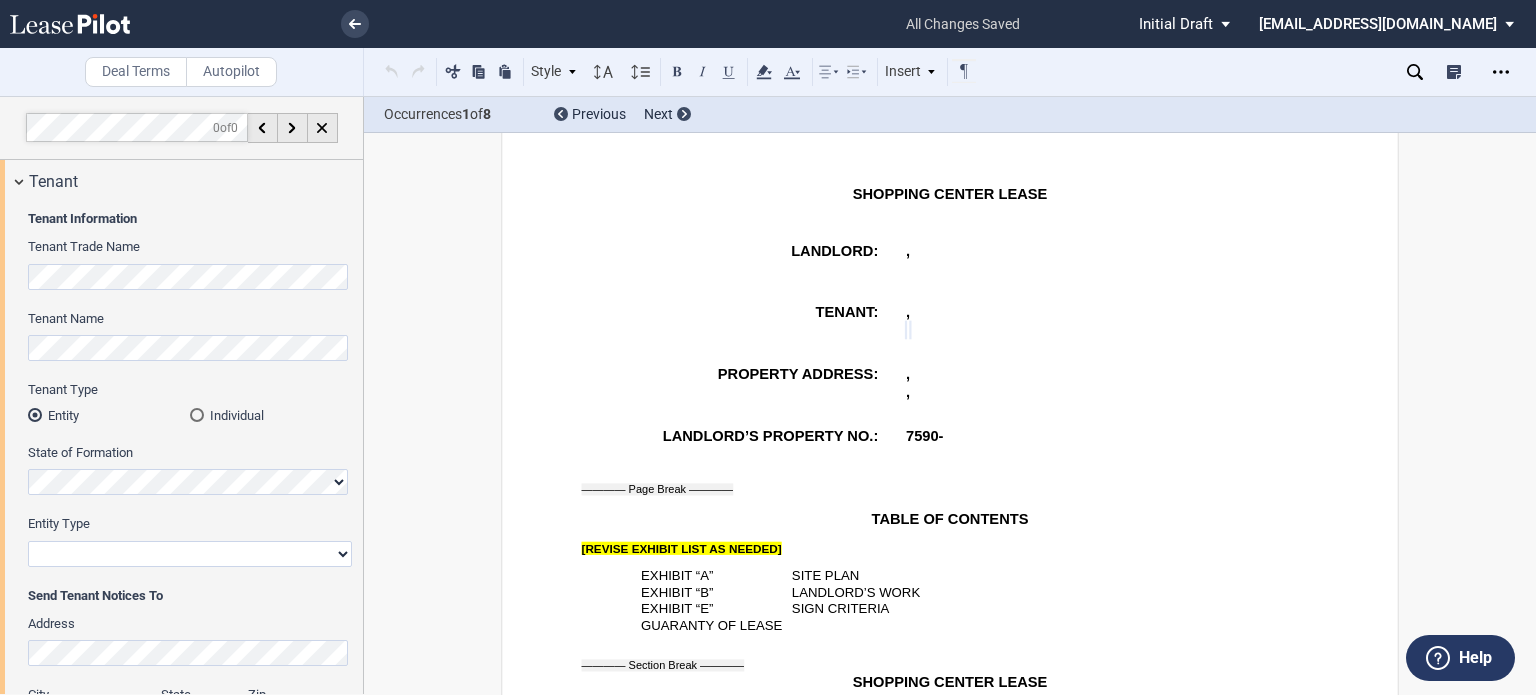 click on "Corporation
Limited Liability Company
General Partnership
Limited Partnership
Other" at bounding box center [190, 554] 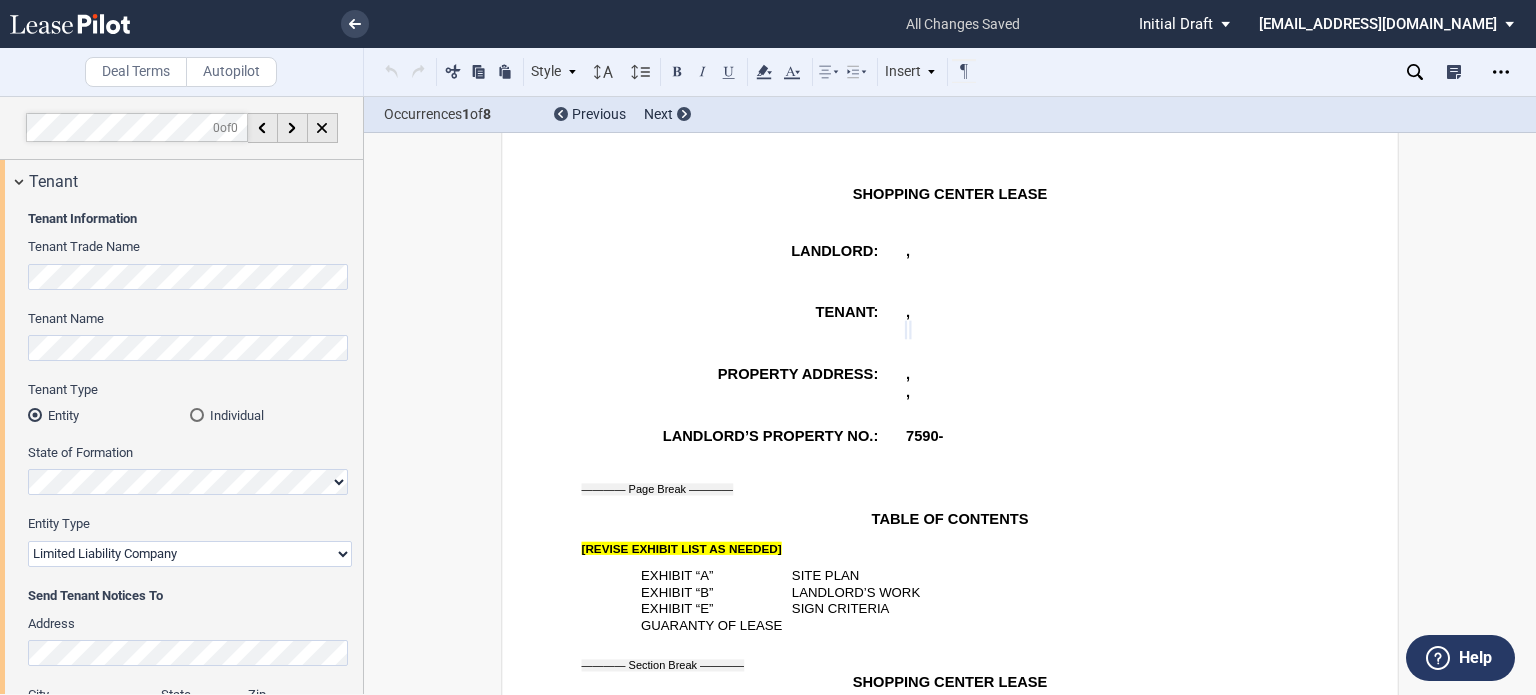 click on "Corporation
Limited Liability Company
General Partnership
Limited Partnership
Other" at bounding box center (190, 554) 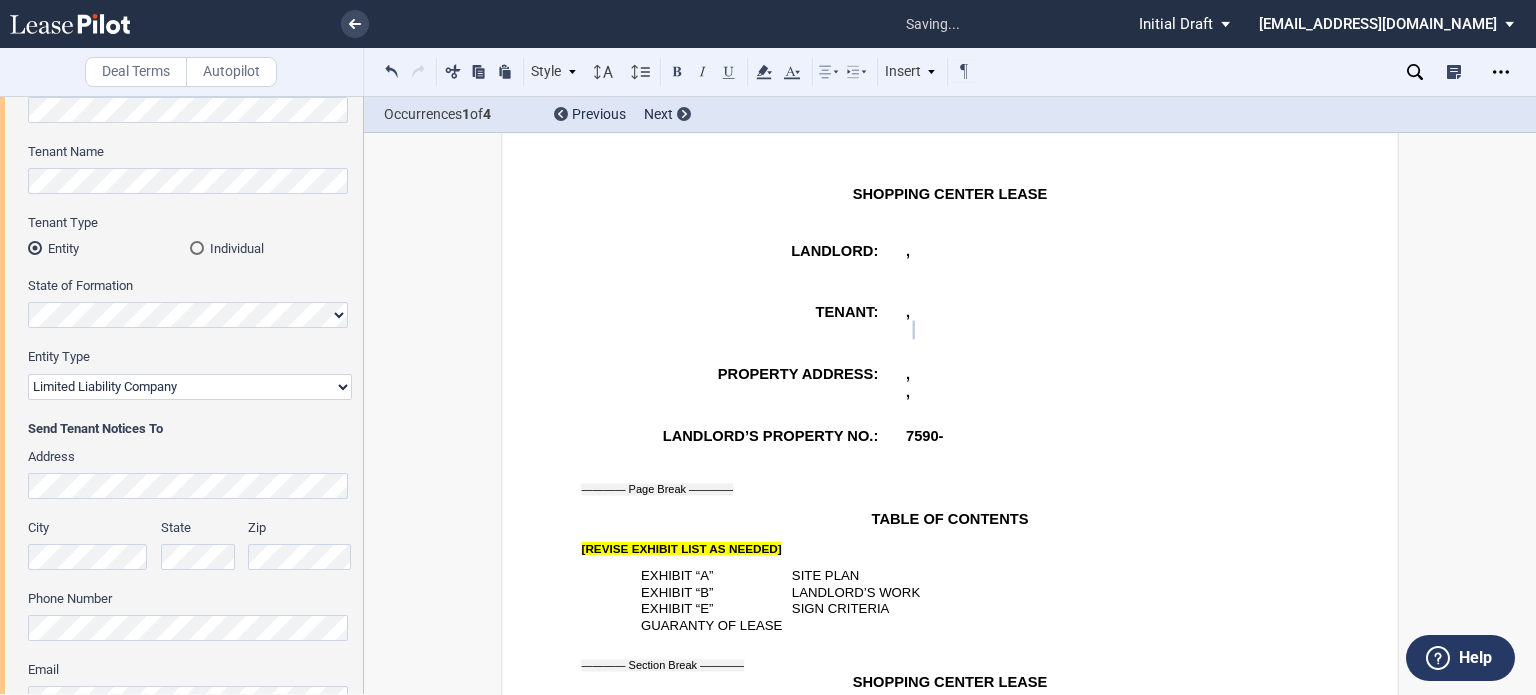 scroll, scrollTop: 202, scrollLeft: 0, axis: vertical 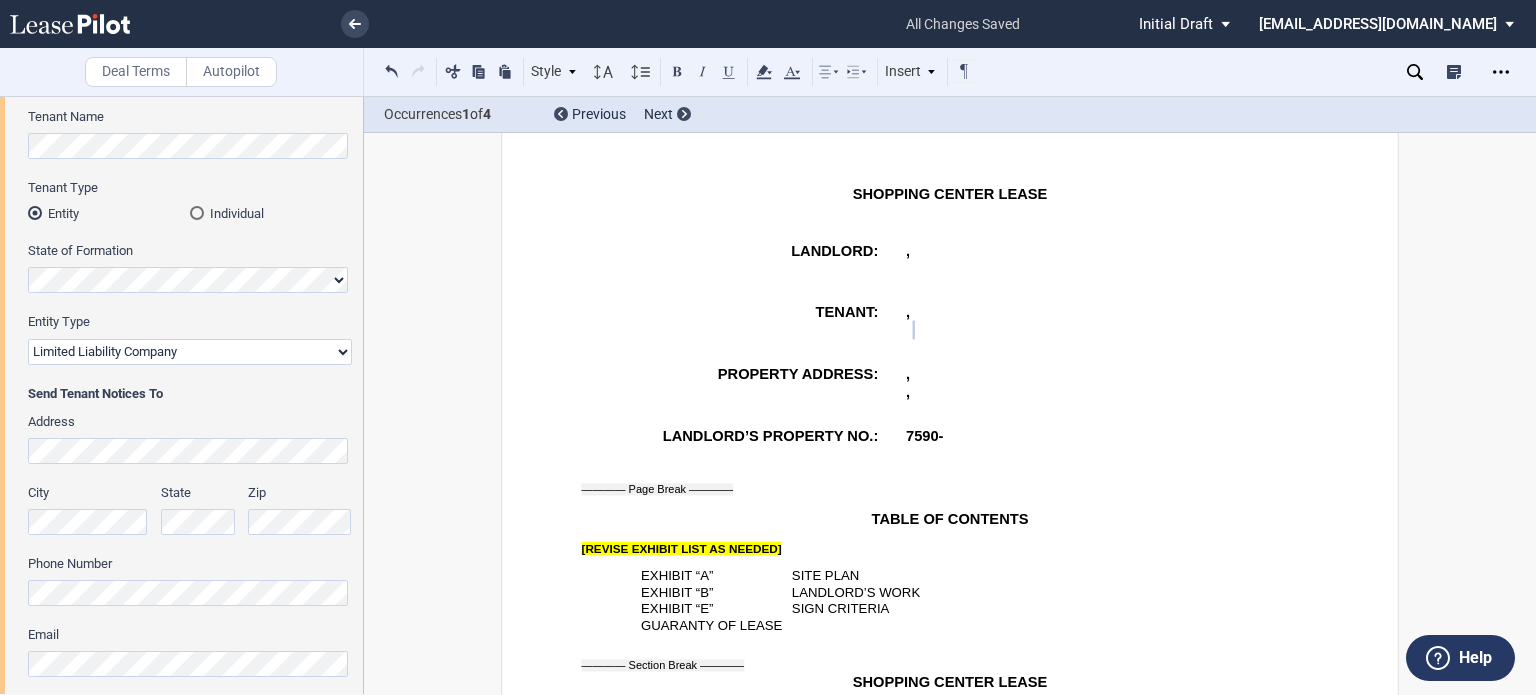 drag, startPoint x: 364, startPoint y: 218, endPoint x: 380, endPoint y: 412, distance: 194.65868 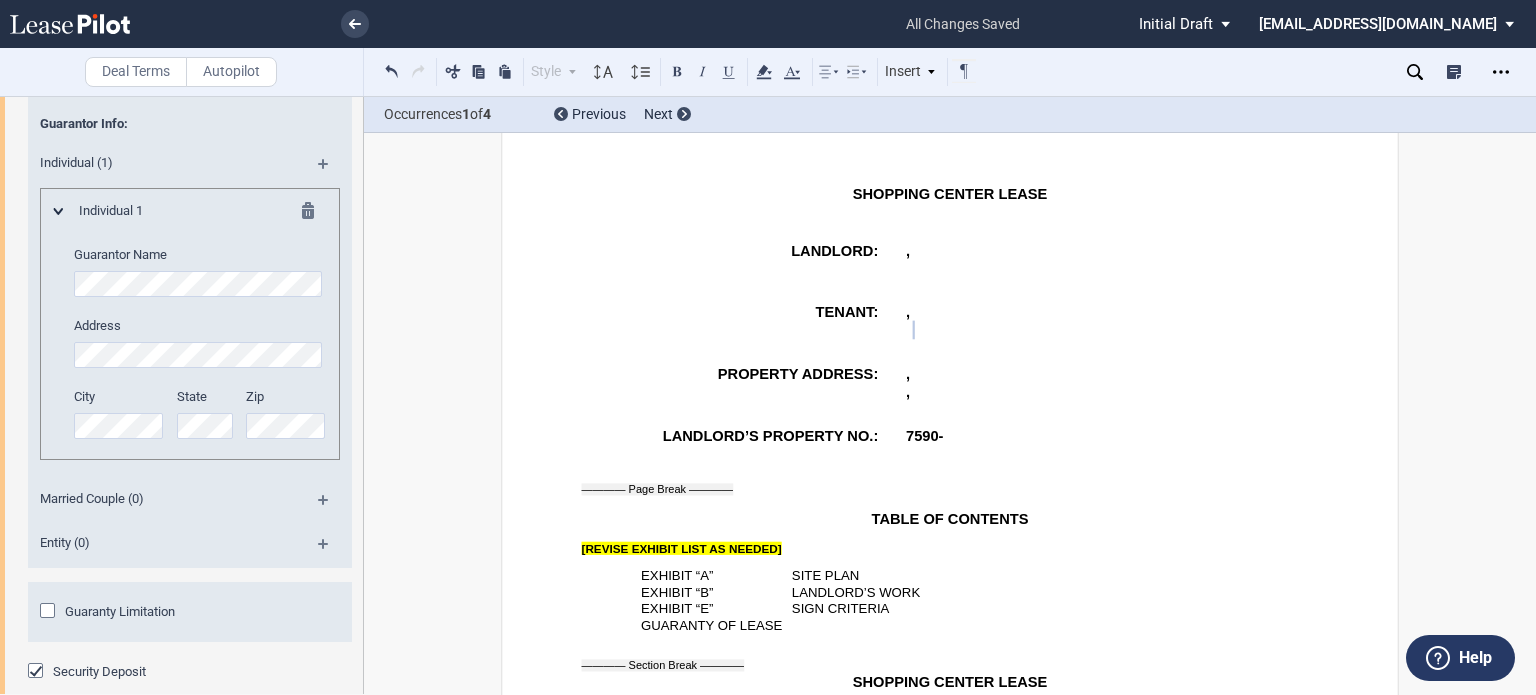 scroll, scrollTop: 2520, scrollLeft: 0, axis: vertical 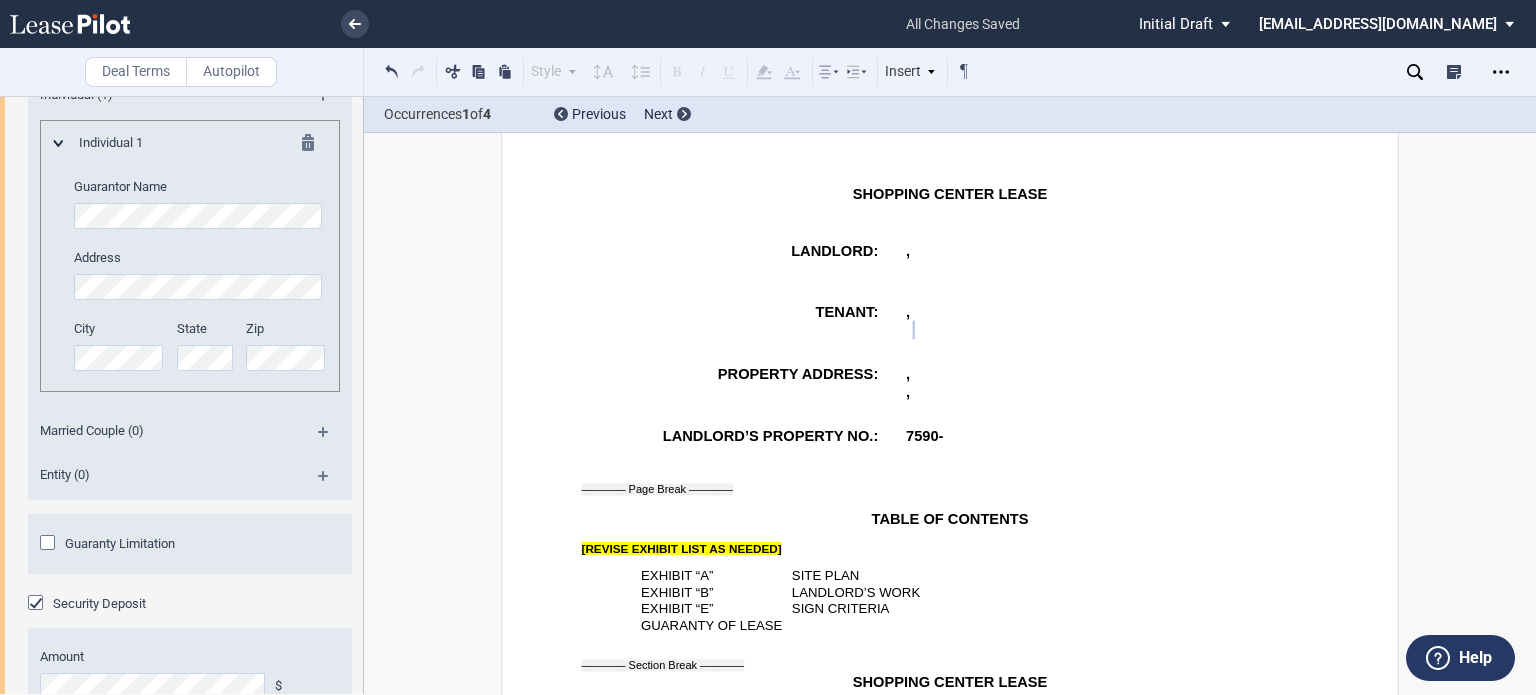 click on "Individual 1
Guarantor Name
Address
City
State
Zip" at bounding box center [190, 263] 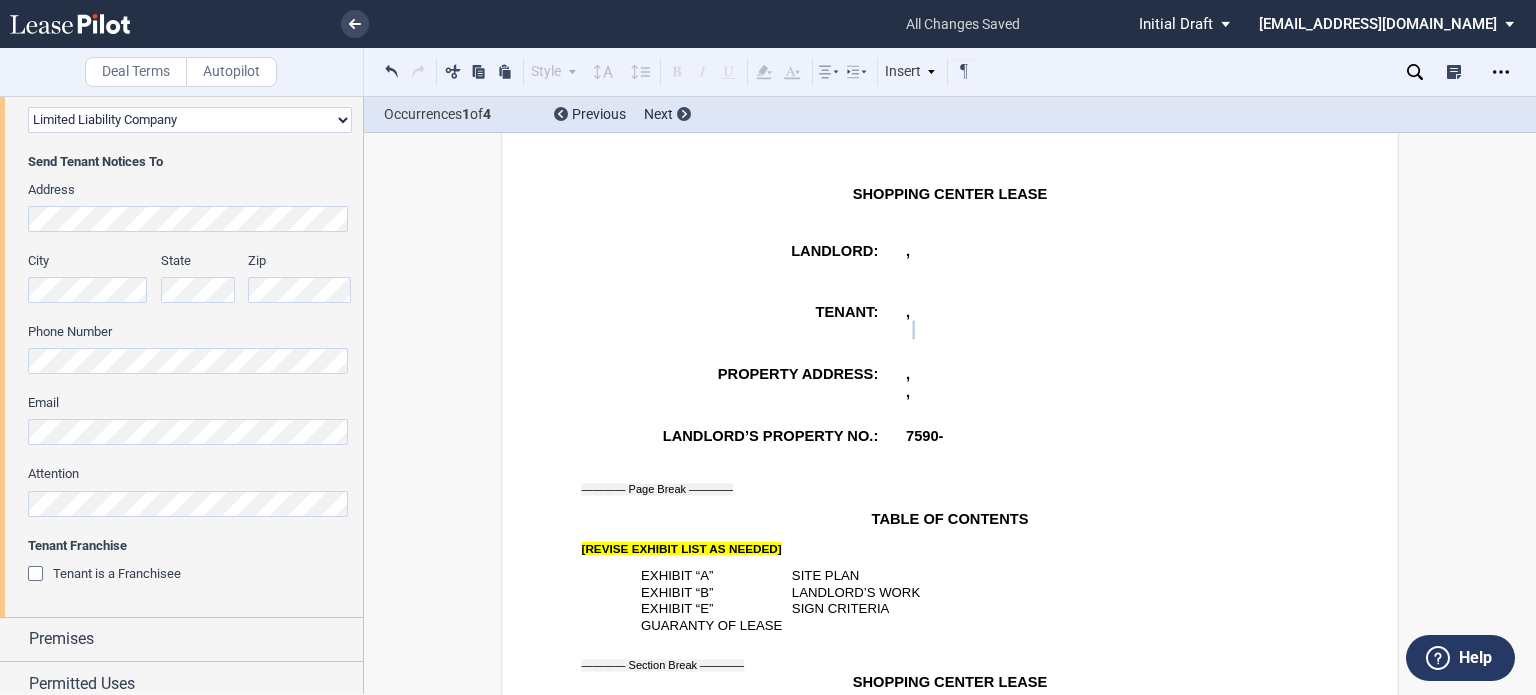 scroll, scrollTop: 360, scrollLeft: 0, axis: vertical 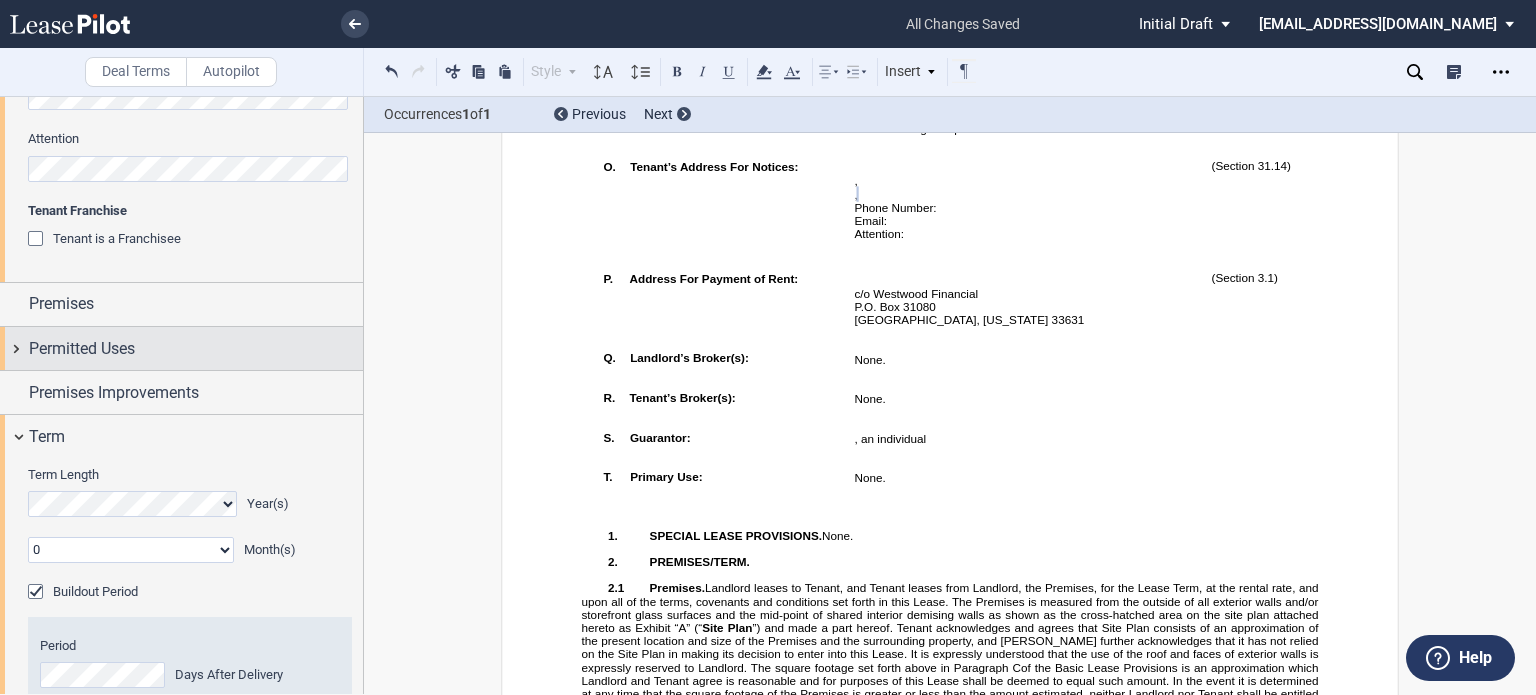 click on "Permitted Uses" at bounding box center [181, 348] 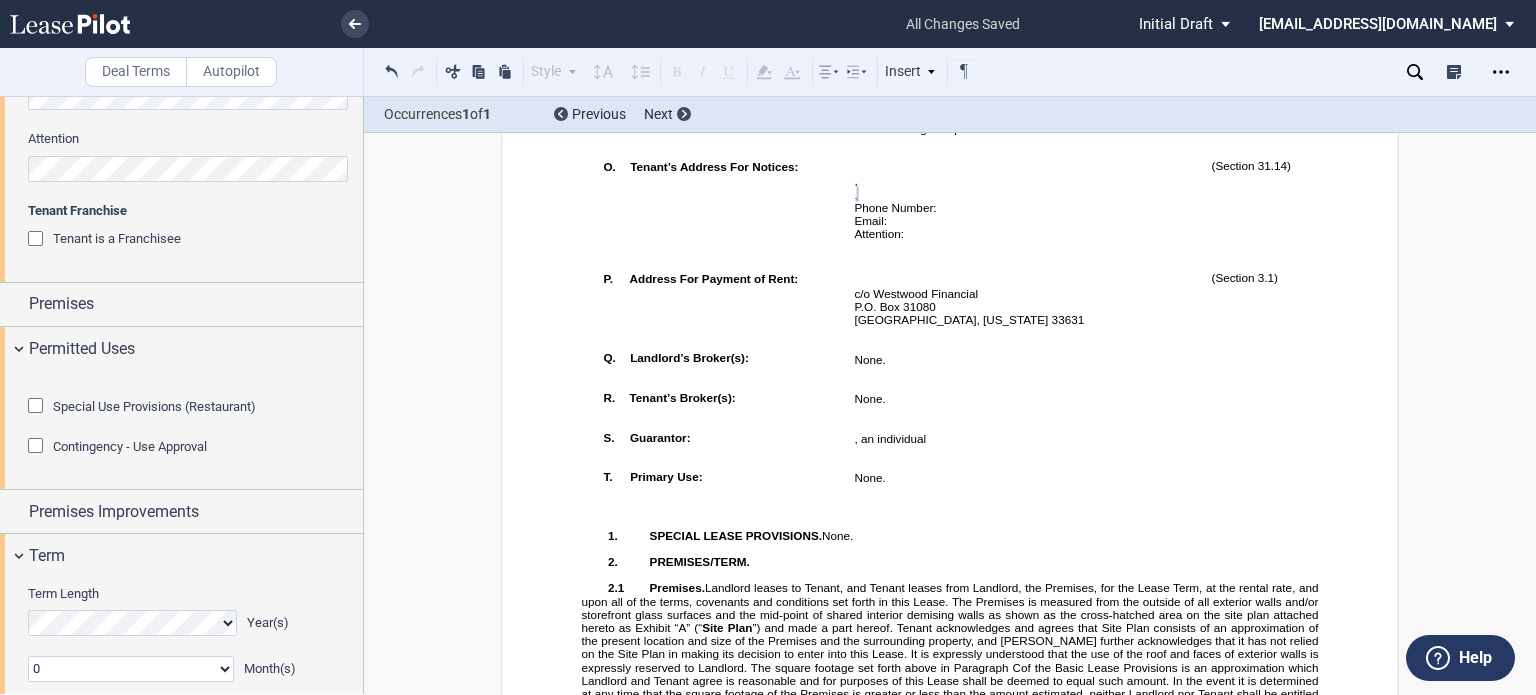 click on "Special Use Provisions (Restaurant)
Restaurant
Restaurant
Upload Tenant's Menu
Choose File
Loading
Remove Attachment" at bounding box center [181, 429] 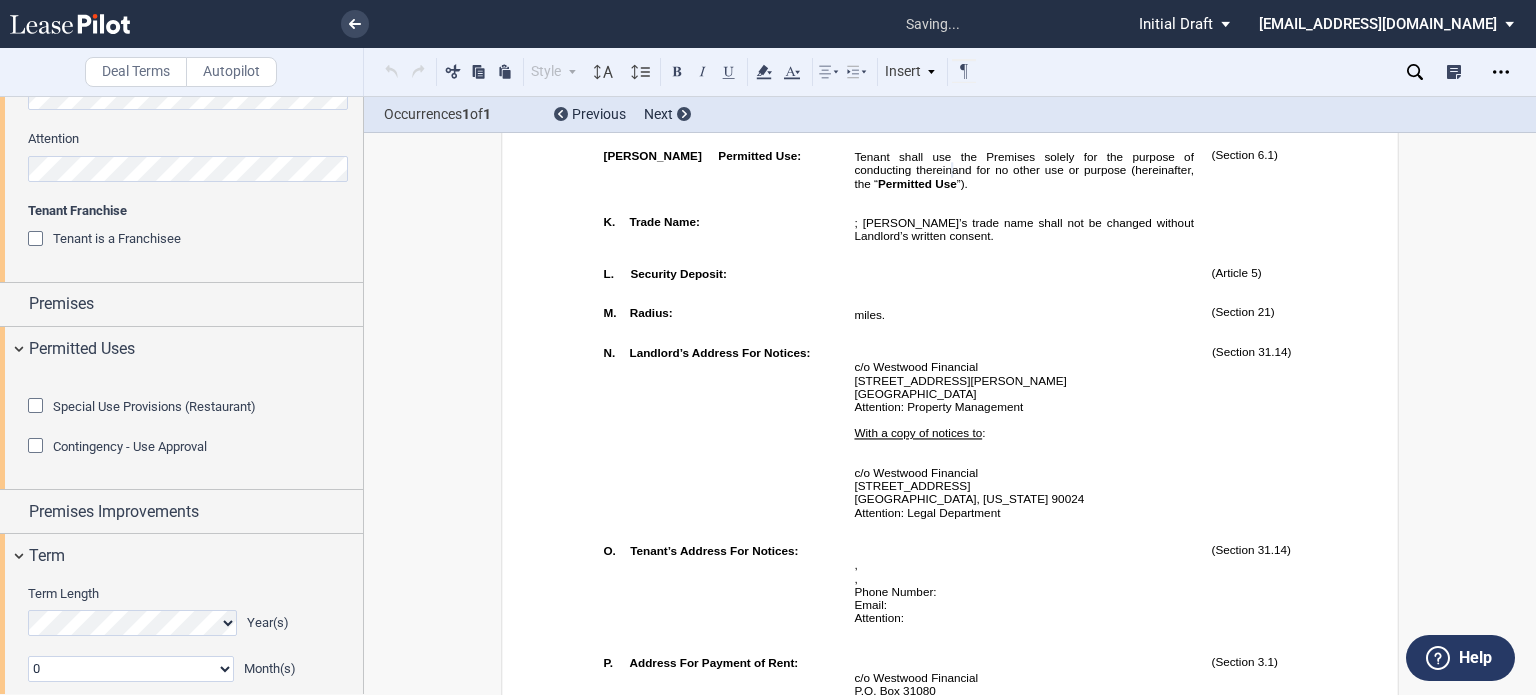 scroll, scrollTop: 1392, scrollLeft: 0, axis: vertical 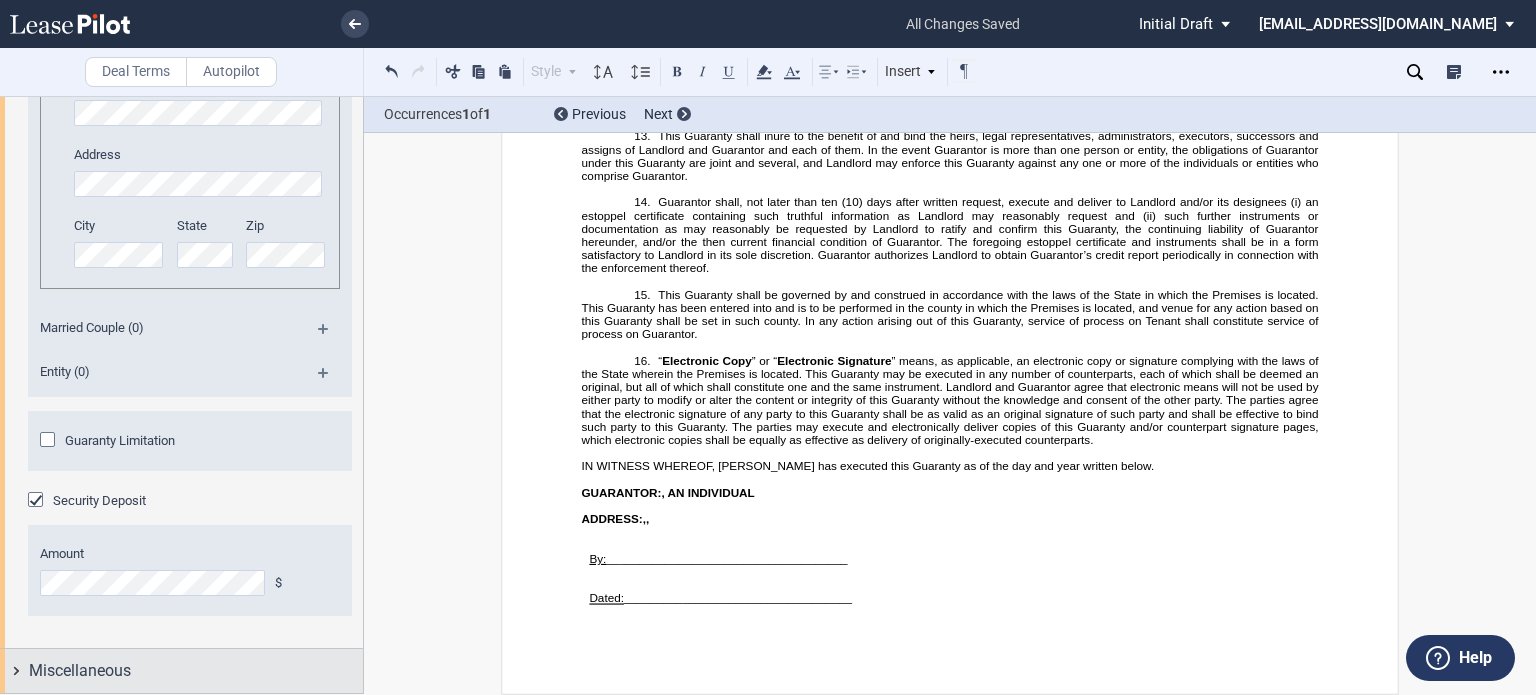 click on "Miscellaneous" at bounding box center (80, 671) 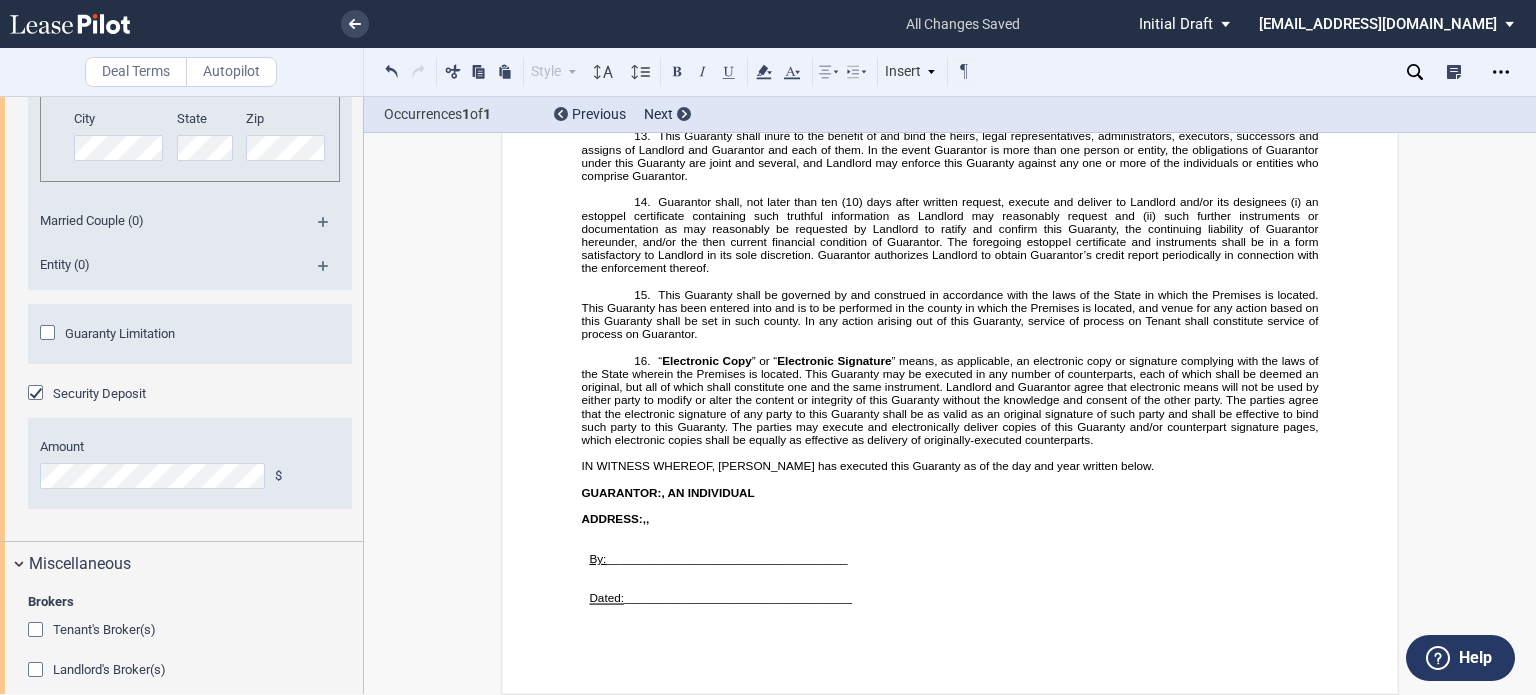 scroll, scrollTop: 3112, scrollLeft: 0, axis: vertical 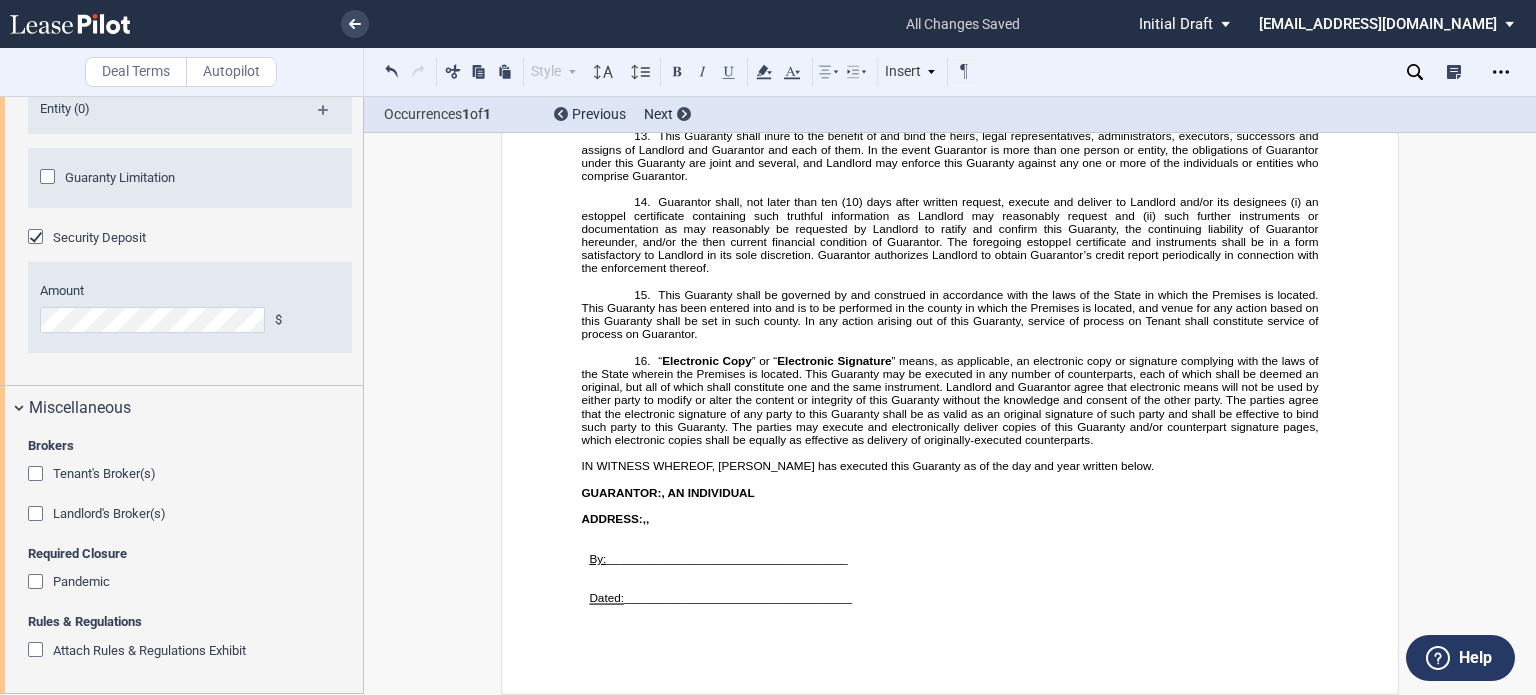 click 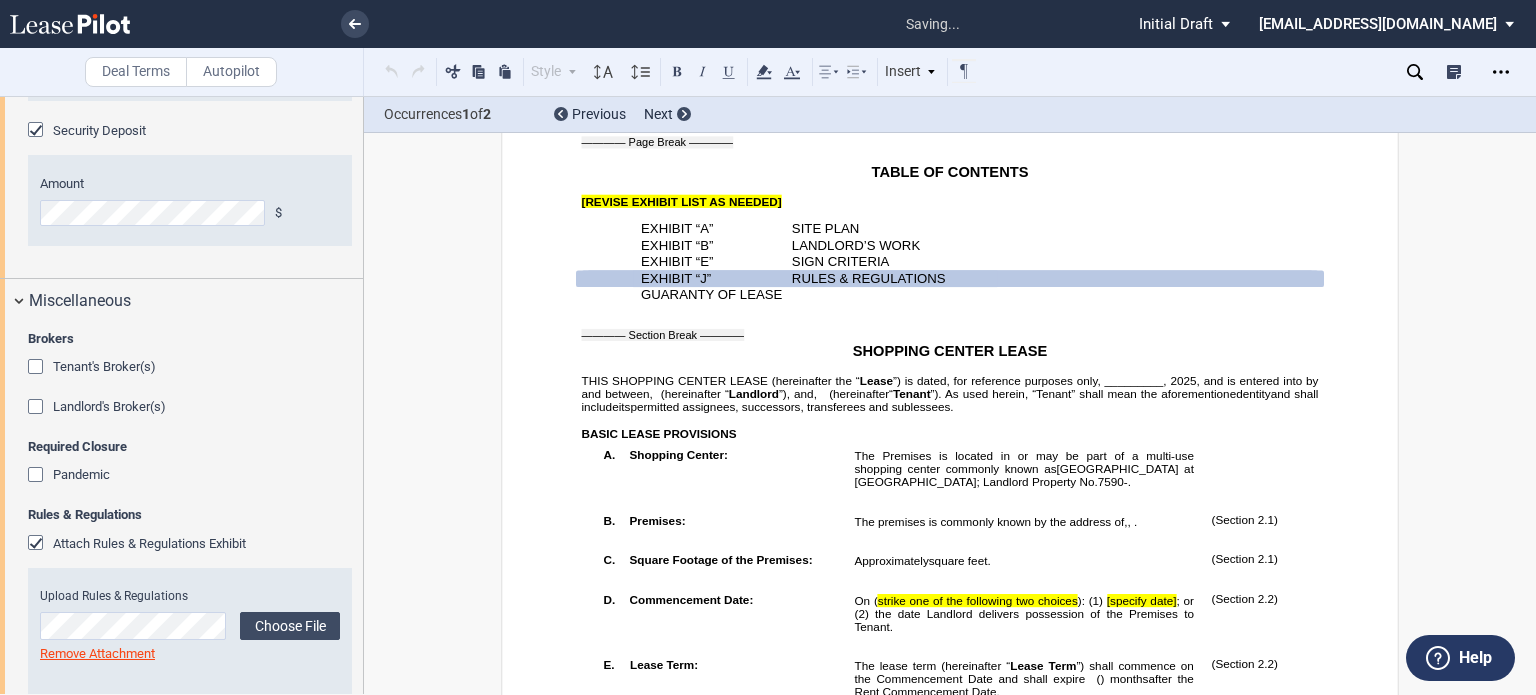 scroll, scrollTop: 617, scrollLeft: 0, axis: vertical 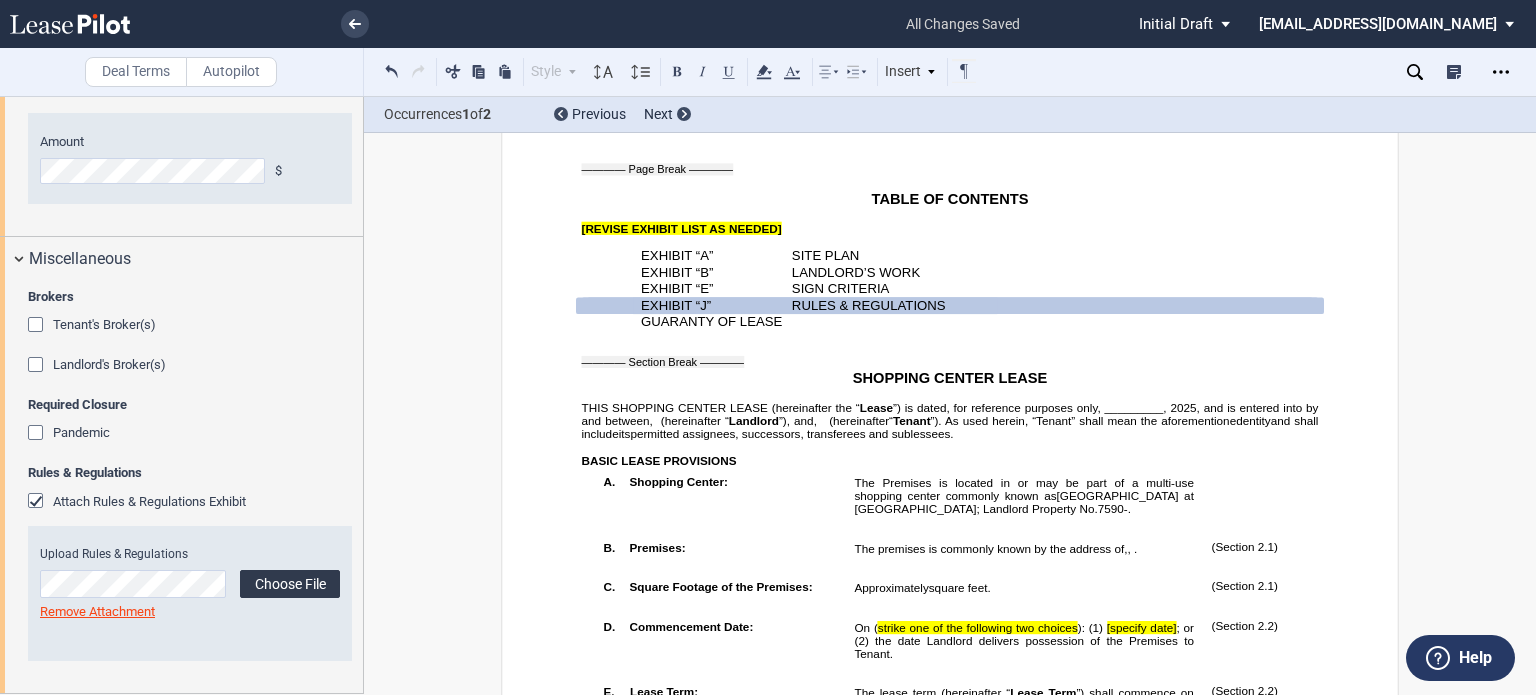 click on "Choose File" 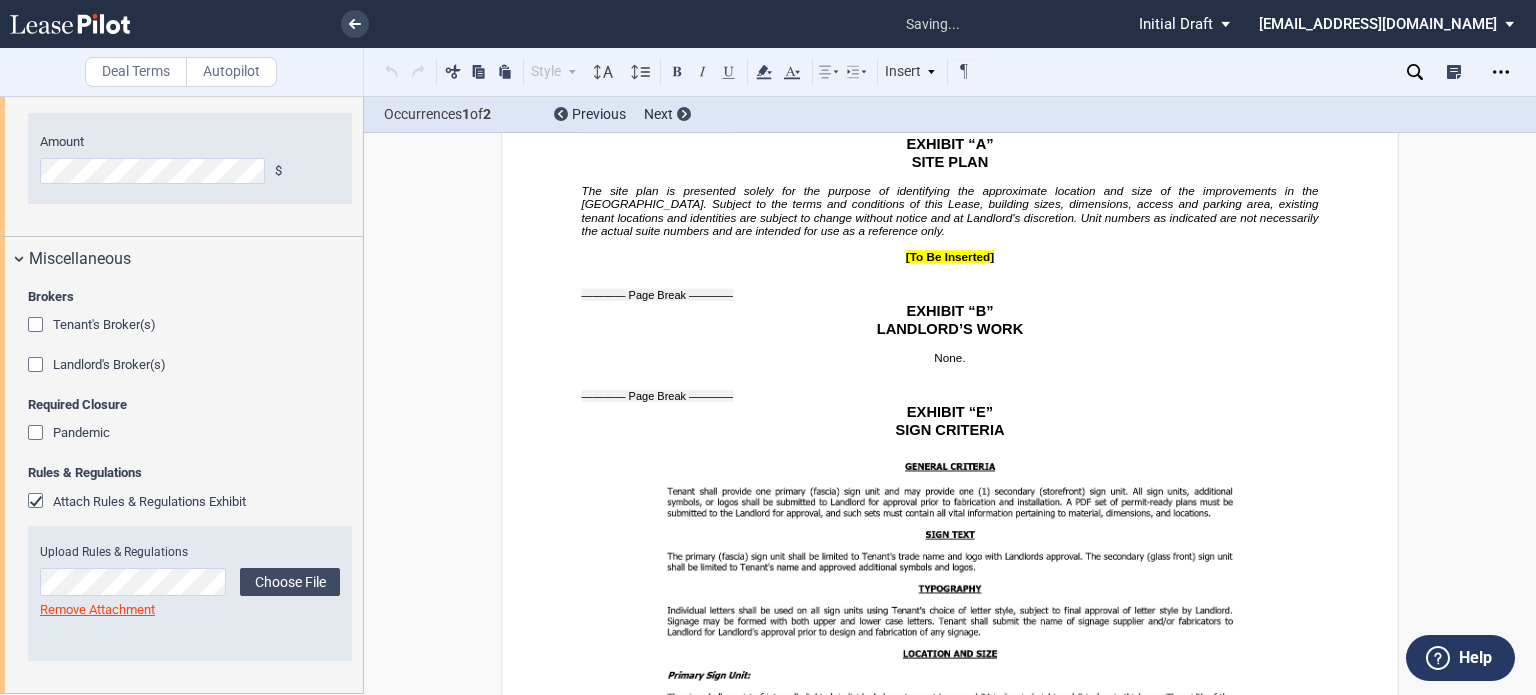 scroll, scrollTop: 27050, scrollLeft: 0, axis: vertical 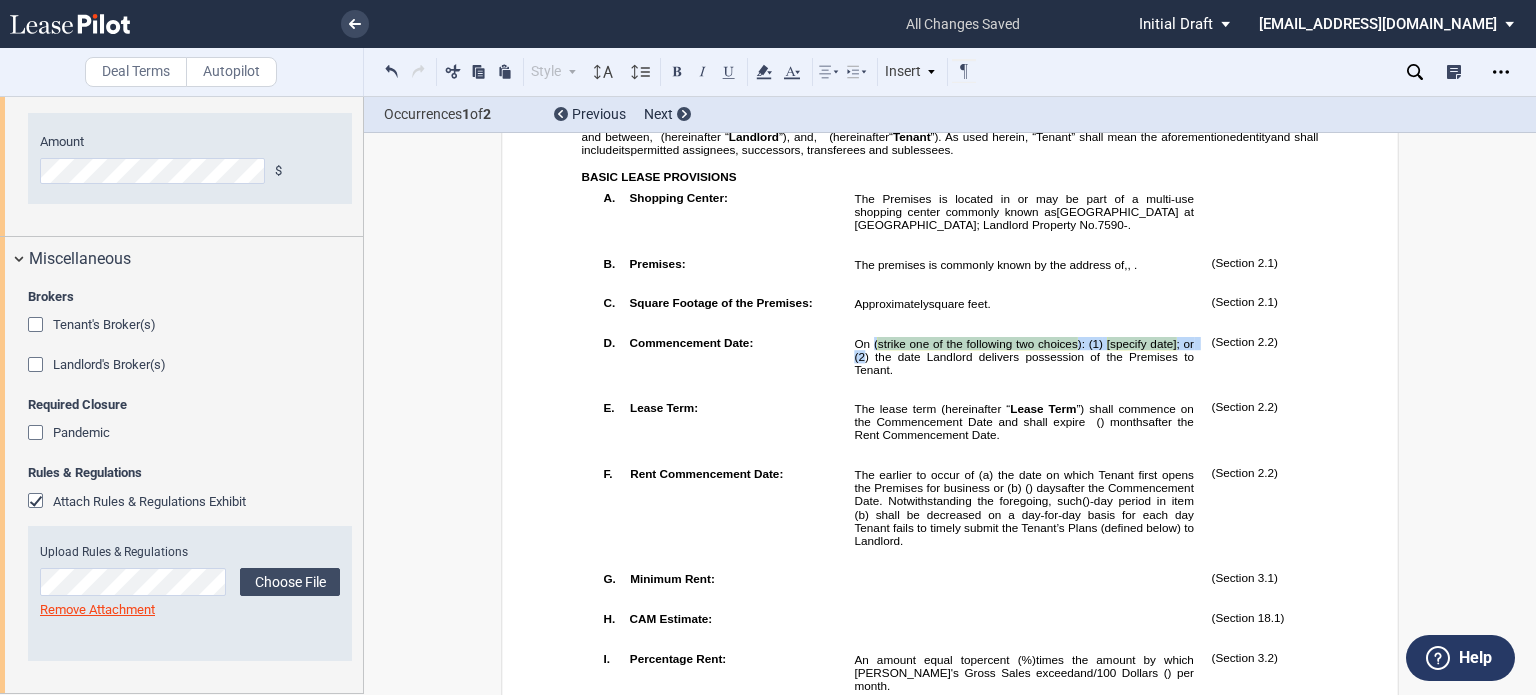 drag, startPoint x: 870, startPoint y: 408, endPoint x: 860, endPoint y: 426, distance: 20.59126 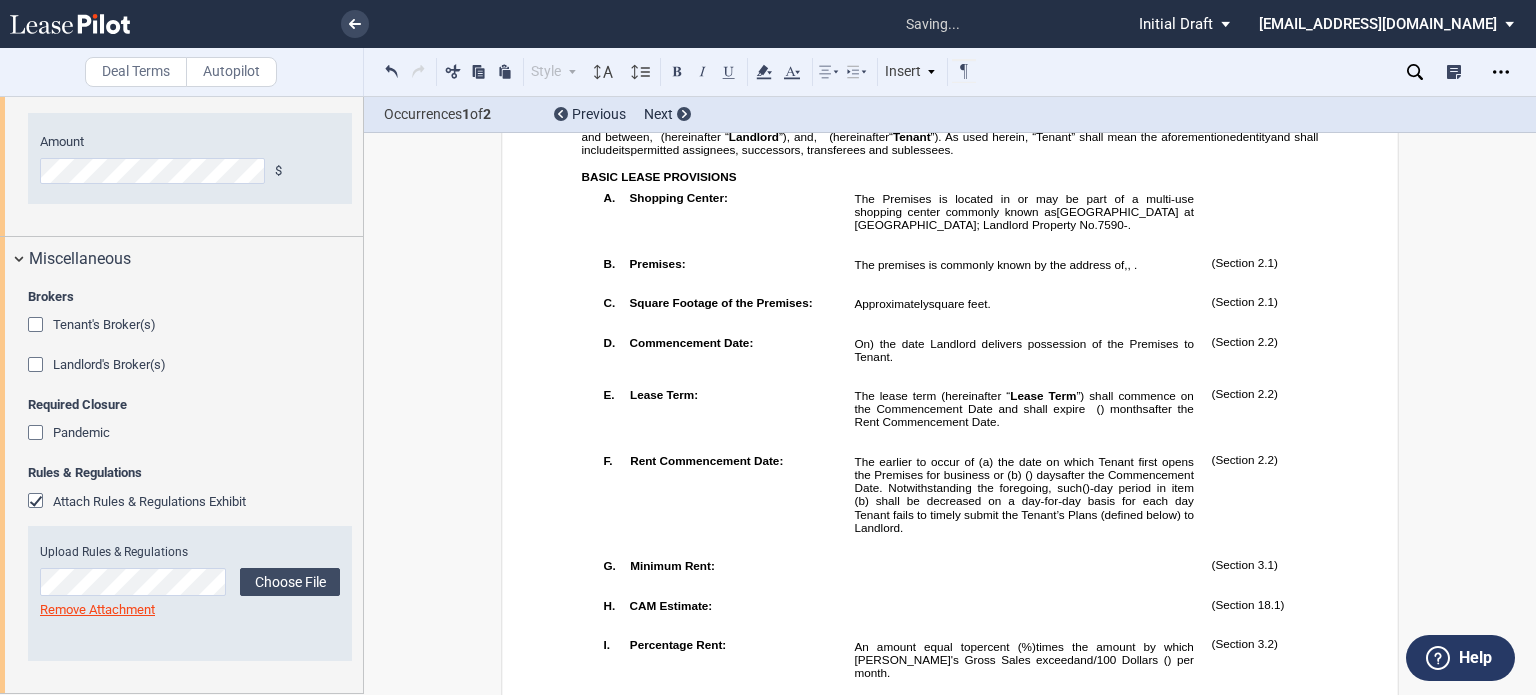 type 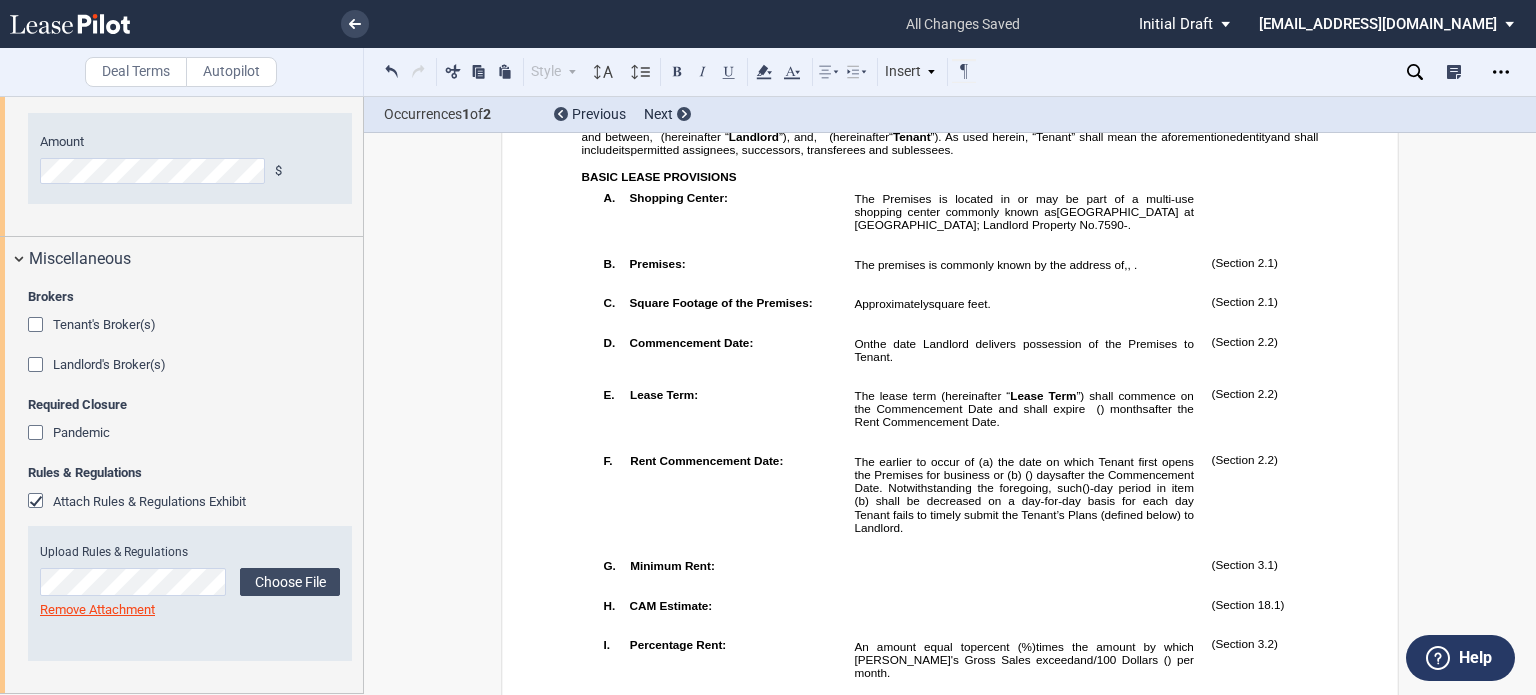 click on "﻿
﻿
﻿
﻿
﻿
﻿
﻿
﻿
﻿
﻿
﻿
﻿
﻿
﻿
﻿
﻿
﻿
﻿
﻿
SHOPPING CENTER LEASE
﻿
﻿
﻿
LANDLORD:
﻿ ﻿ ,
﻿ ﻿   ﻿ ﻿   ﻿ ﻿
AND
﻿ ﻿ ,
﻿ ﻿   ﻿ ﻿   ﻿ ﻿
﻿
﻿
TENANT:
﻿ ," at bounding box center [950, 12437] 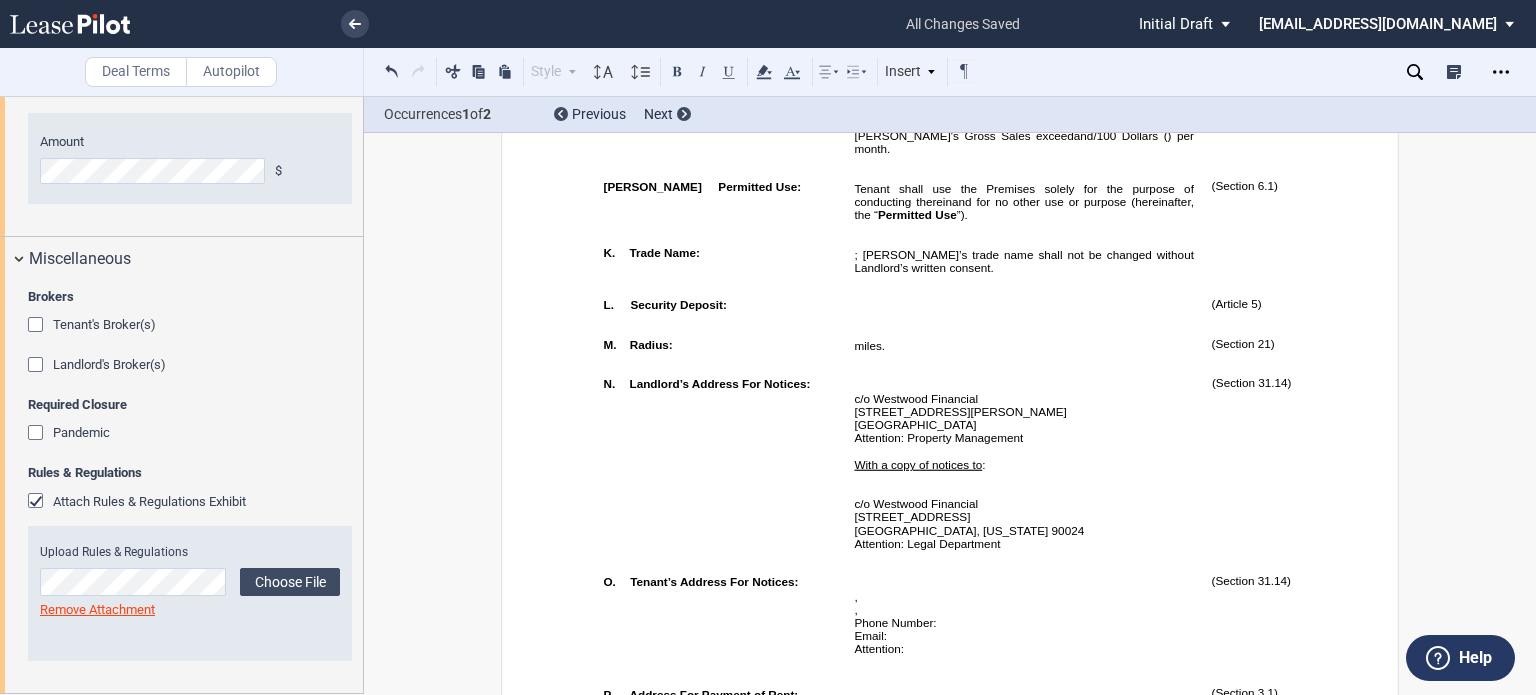 scroll, scrollTop: 1950, scrollLeft: 0, axis: vertical 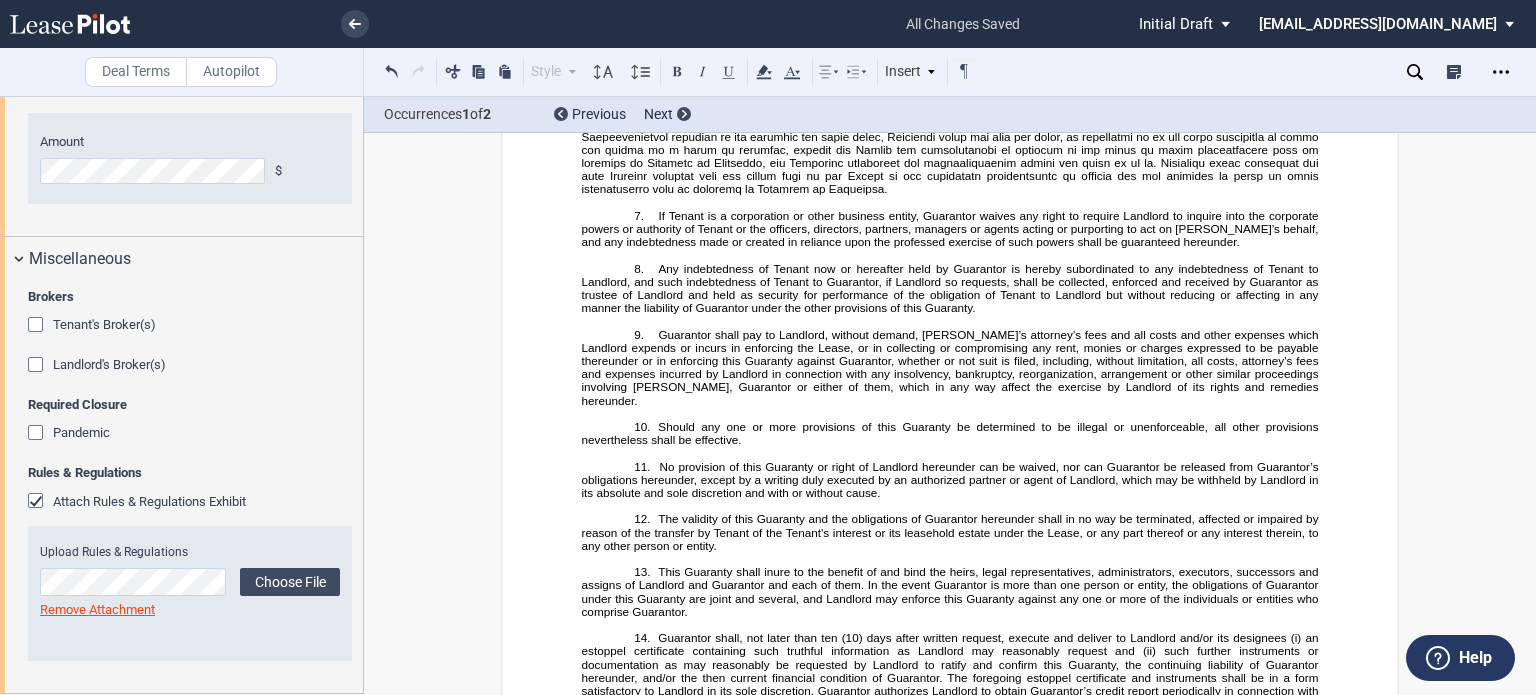 drag, startPoint x: 644, startPoint y: 440, endPoint x: 692, endPoint y: 481, distance: 63.126858 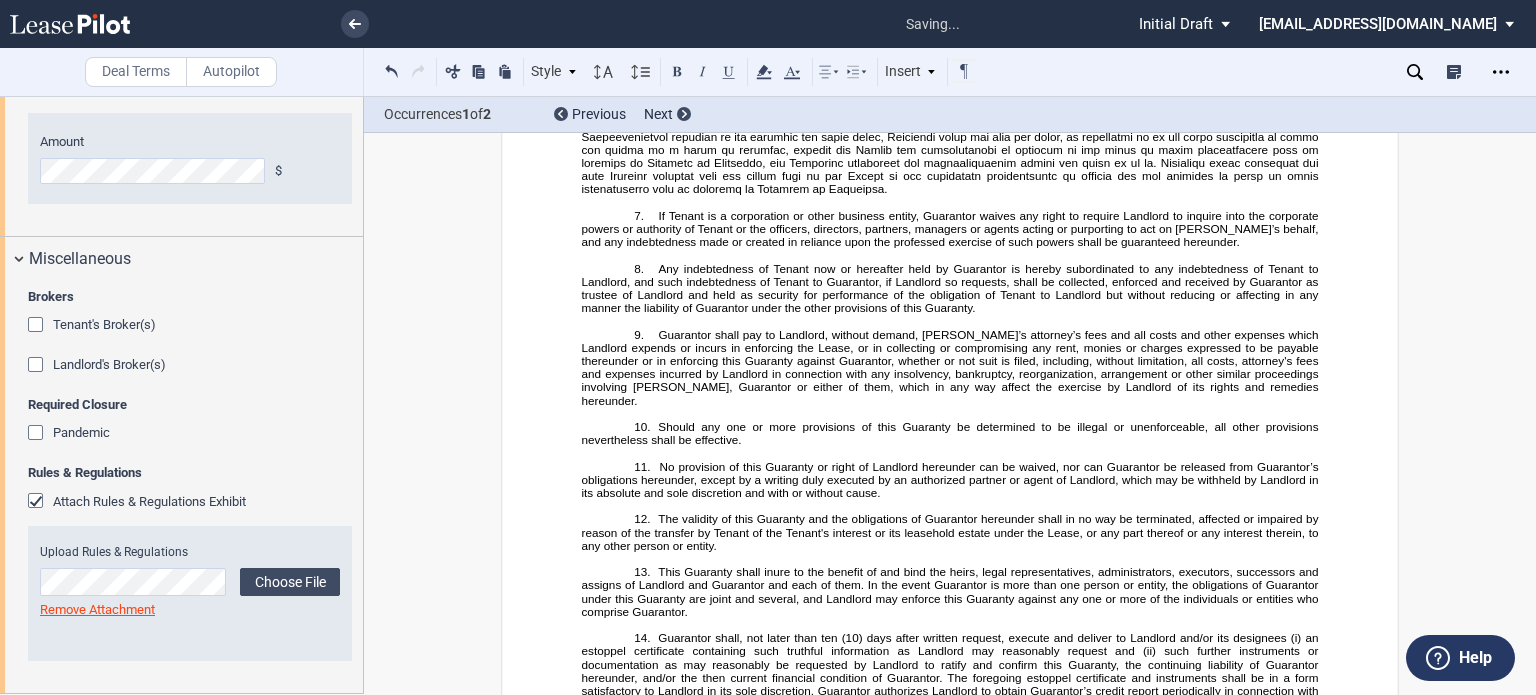 type 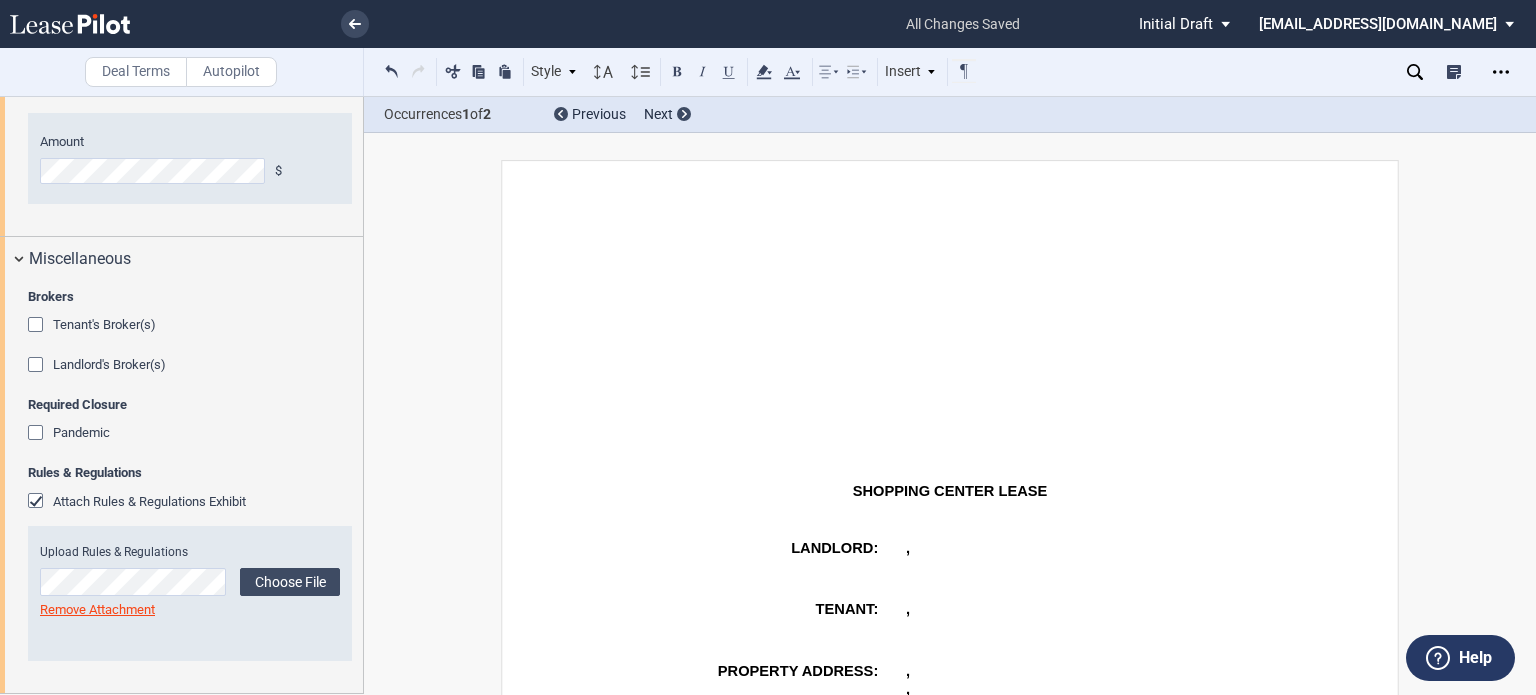 scroll, scrollTop: 573, scrollLeft: 0, axis: vertical 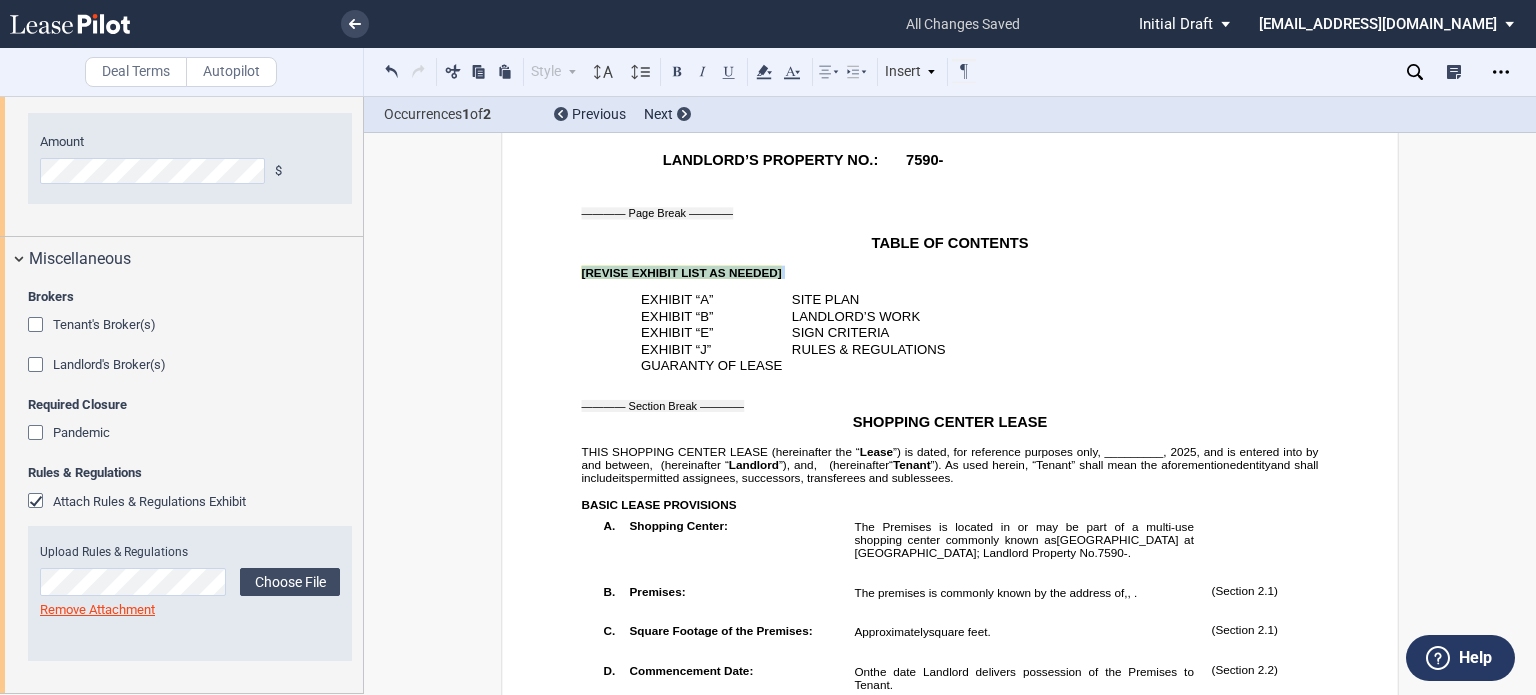 drag, startPoint x: 572, startPoint y: 299, endPoint x: 830, endPoint y: 305, distance: 258.06976 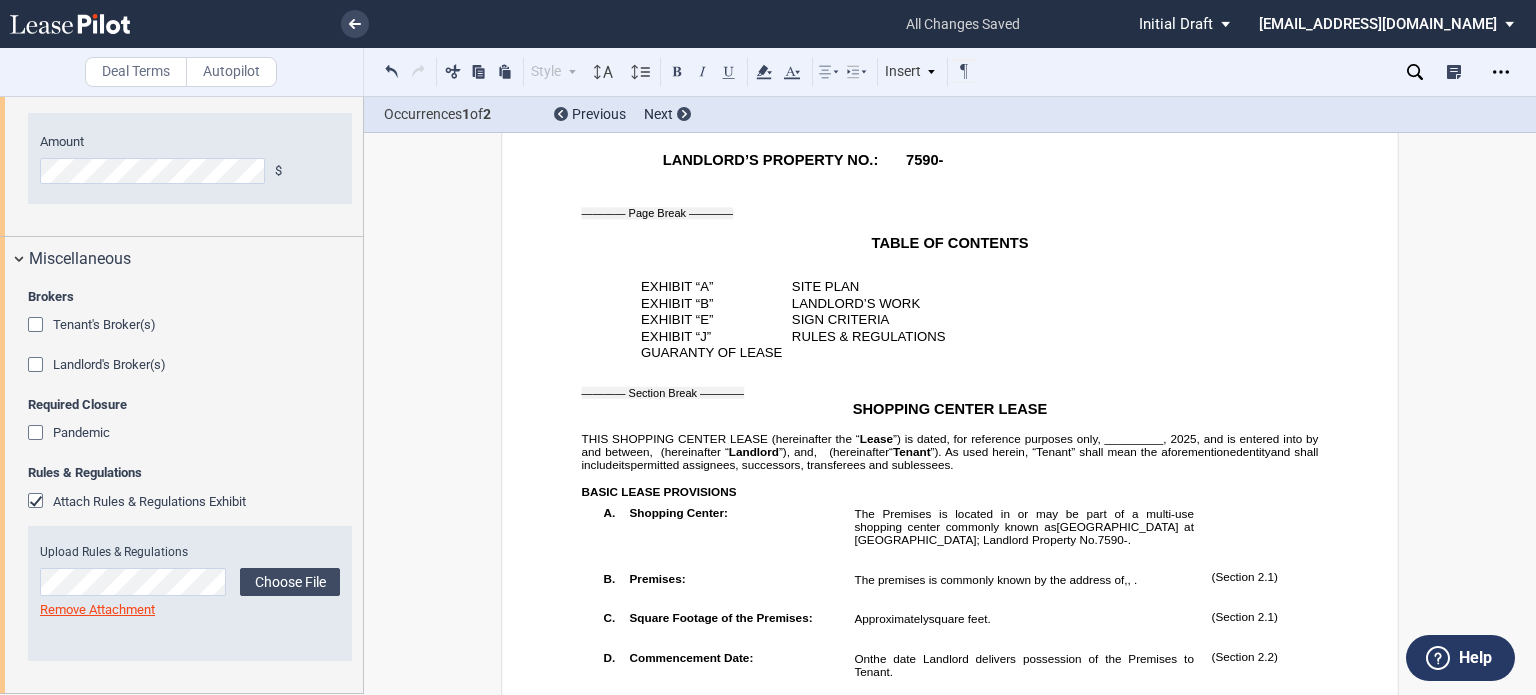 click on "”) is dated, for reference purposes only, _________," at bounding box center [1030, 438] 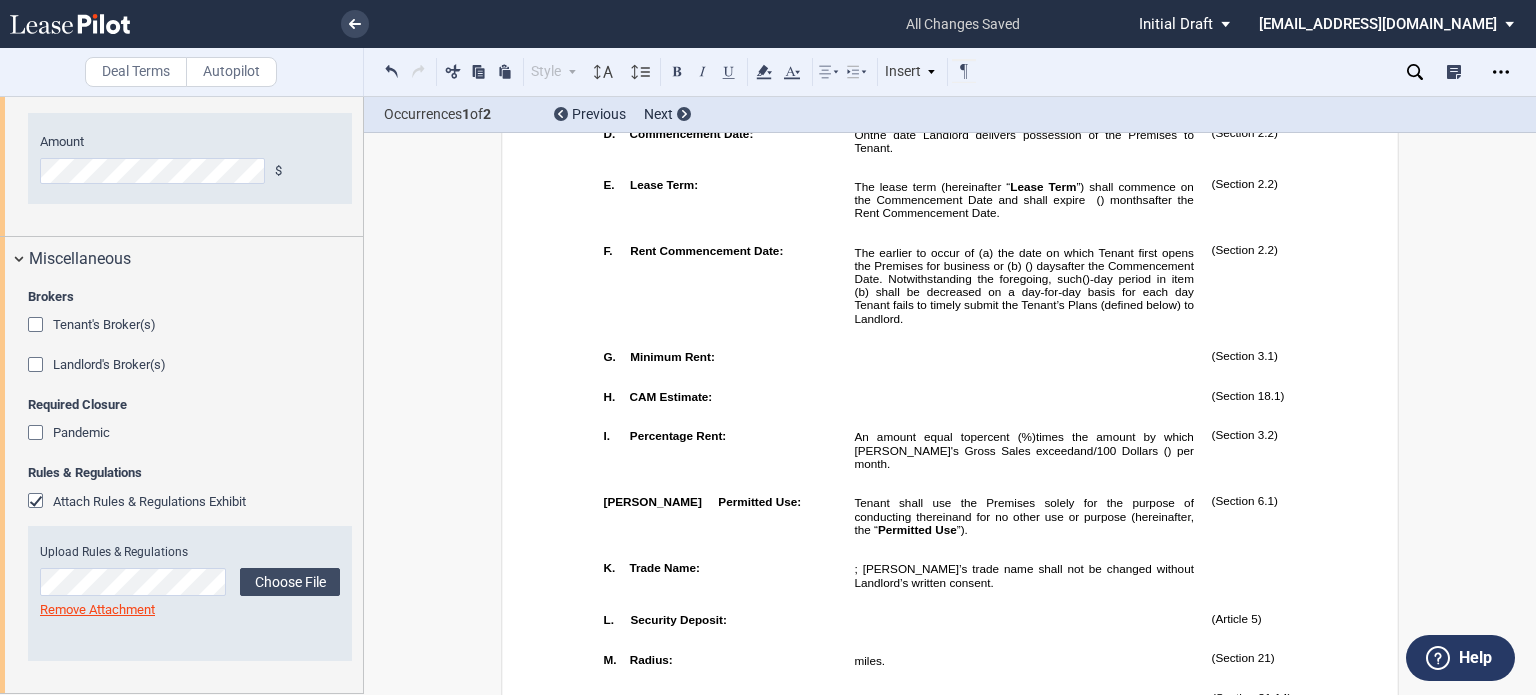 scroll, scrollTop: 1622, scrollLeft: 0, axis: vertical 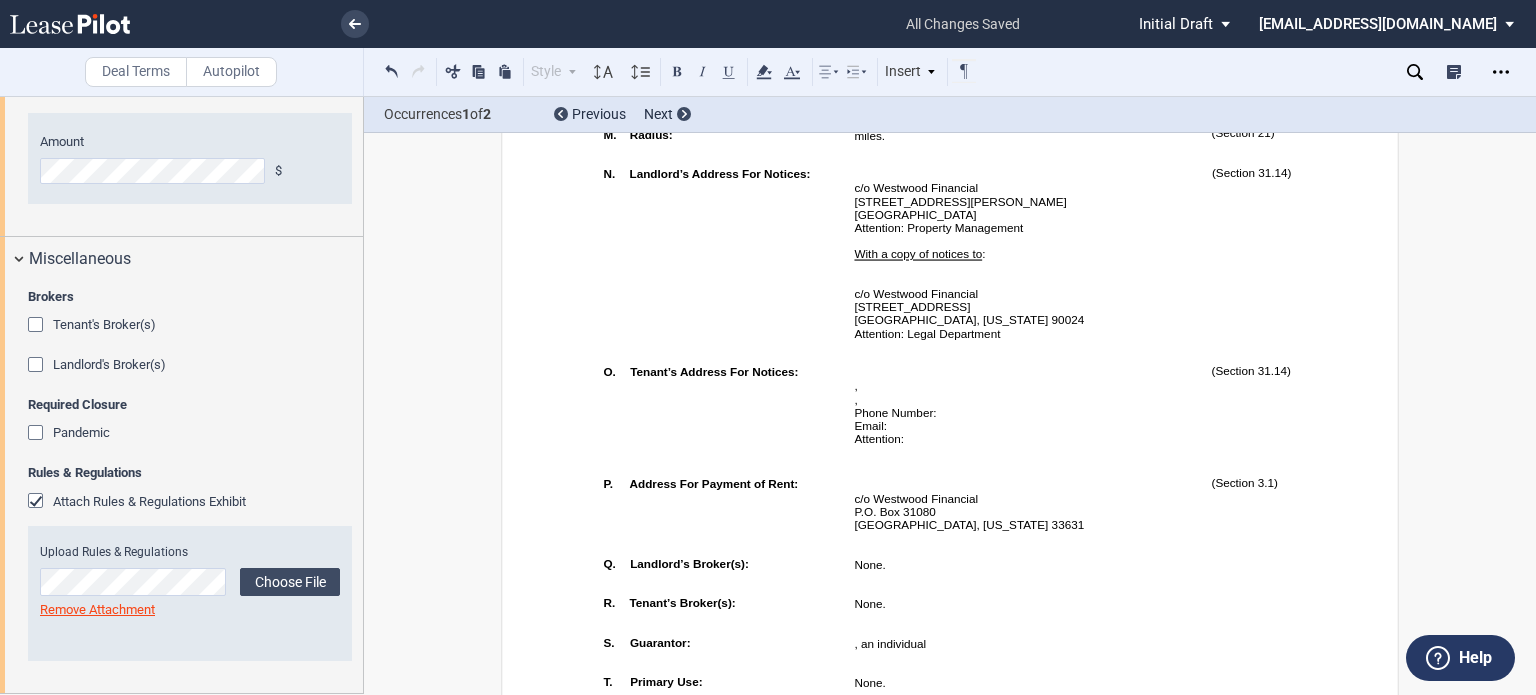 drag, startPoint x: 1535, startPoint y: 127, endPoint x: 1535, endPoint y: 147, distance: 20 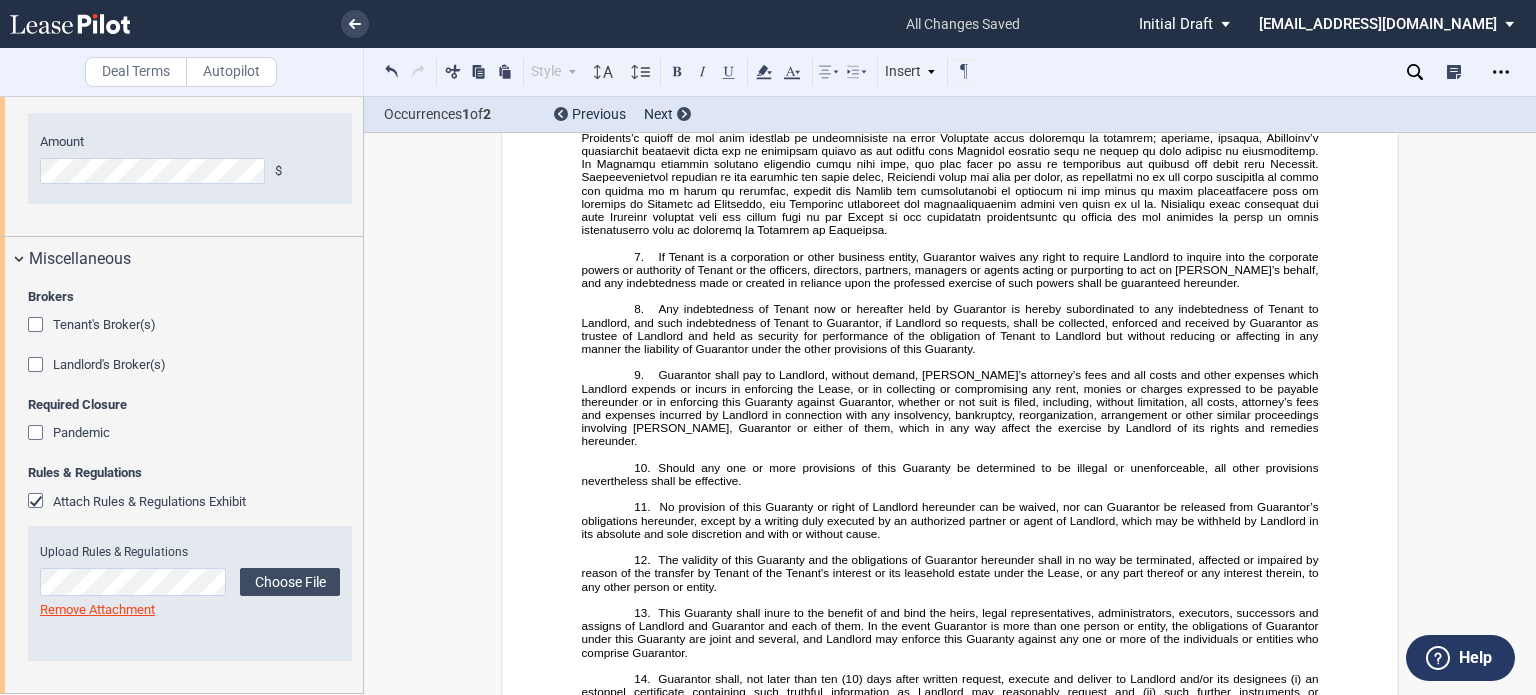 scroll, scrollTop: 28008, scrollLeft: 0, axis: vertical 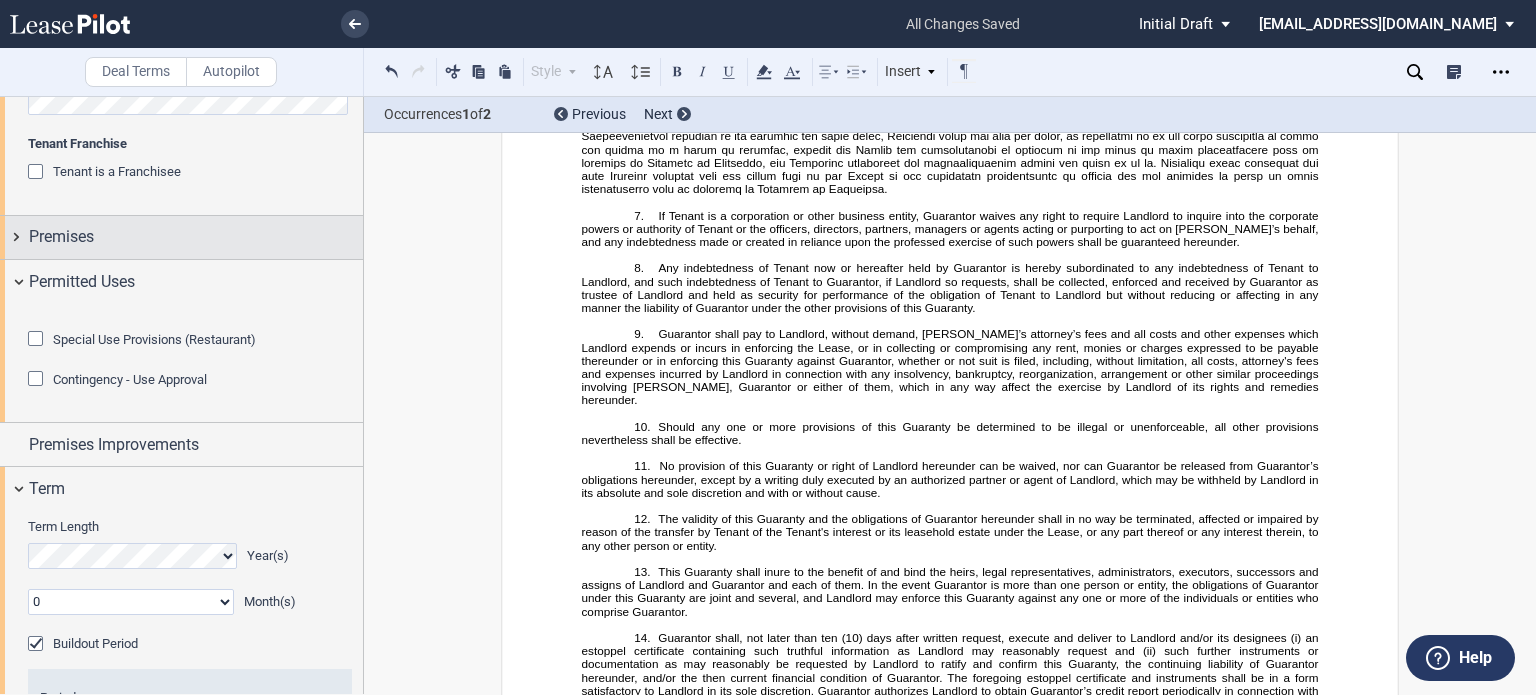 click on "Premises" at bounding box center (196, 237) 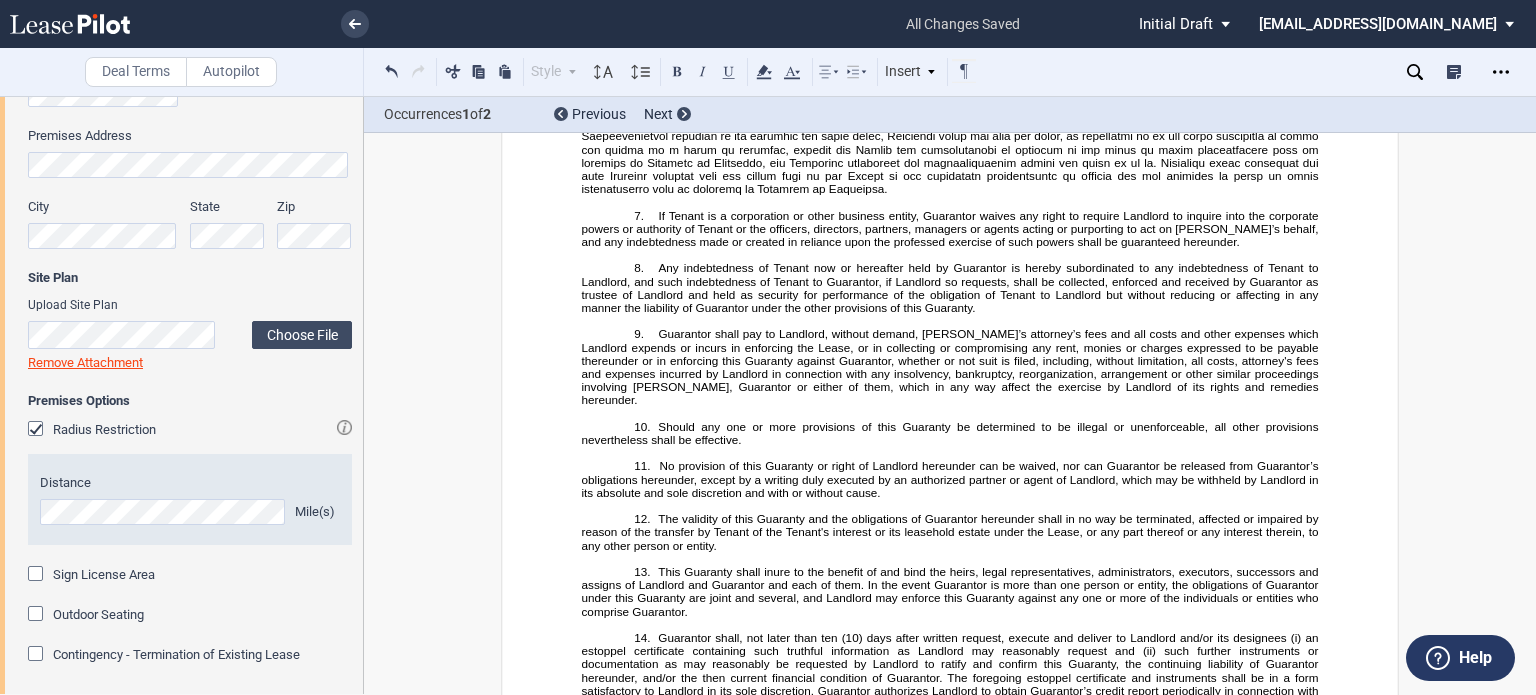 scroll, scrollTop: 1164, scrollLeft: 0, axis: vertical 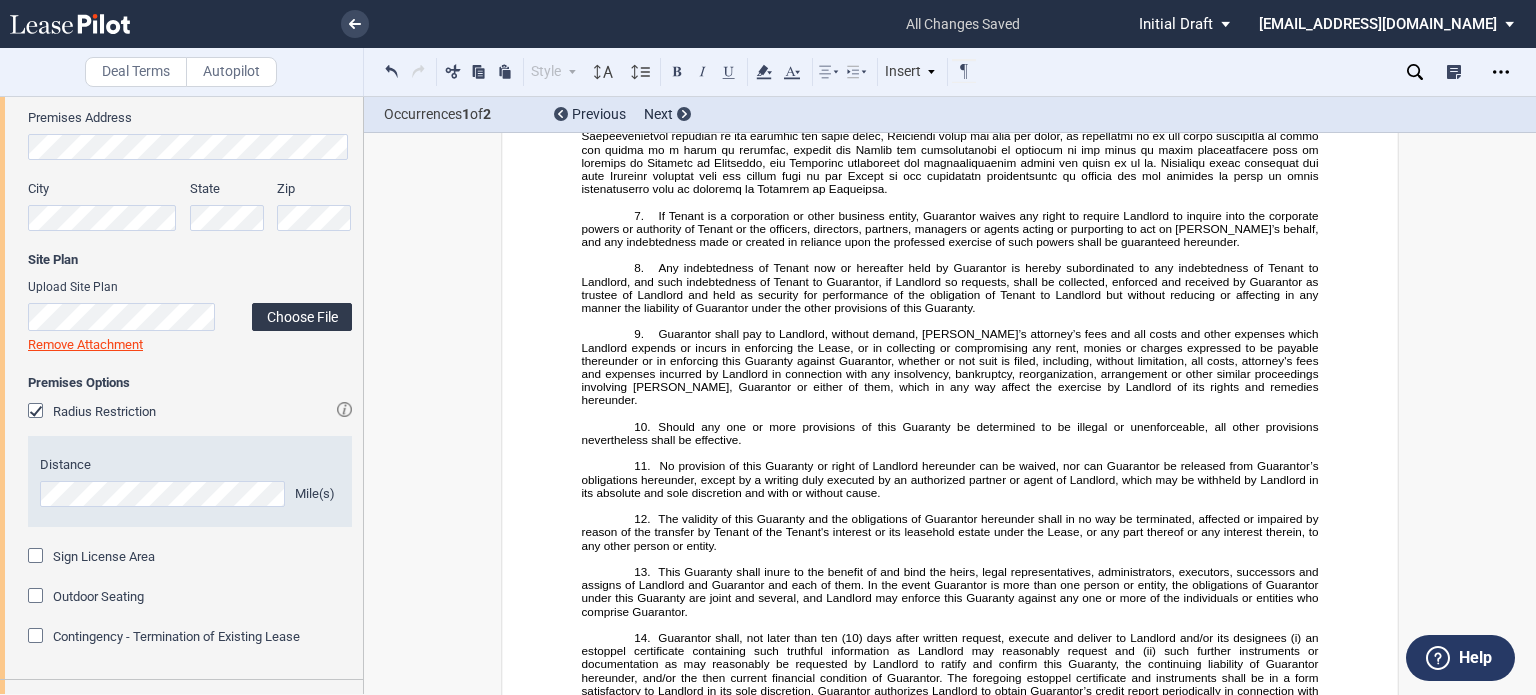 click on "Choose File" 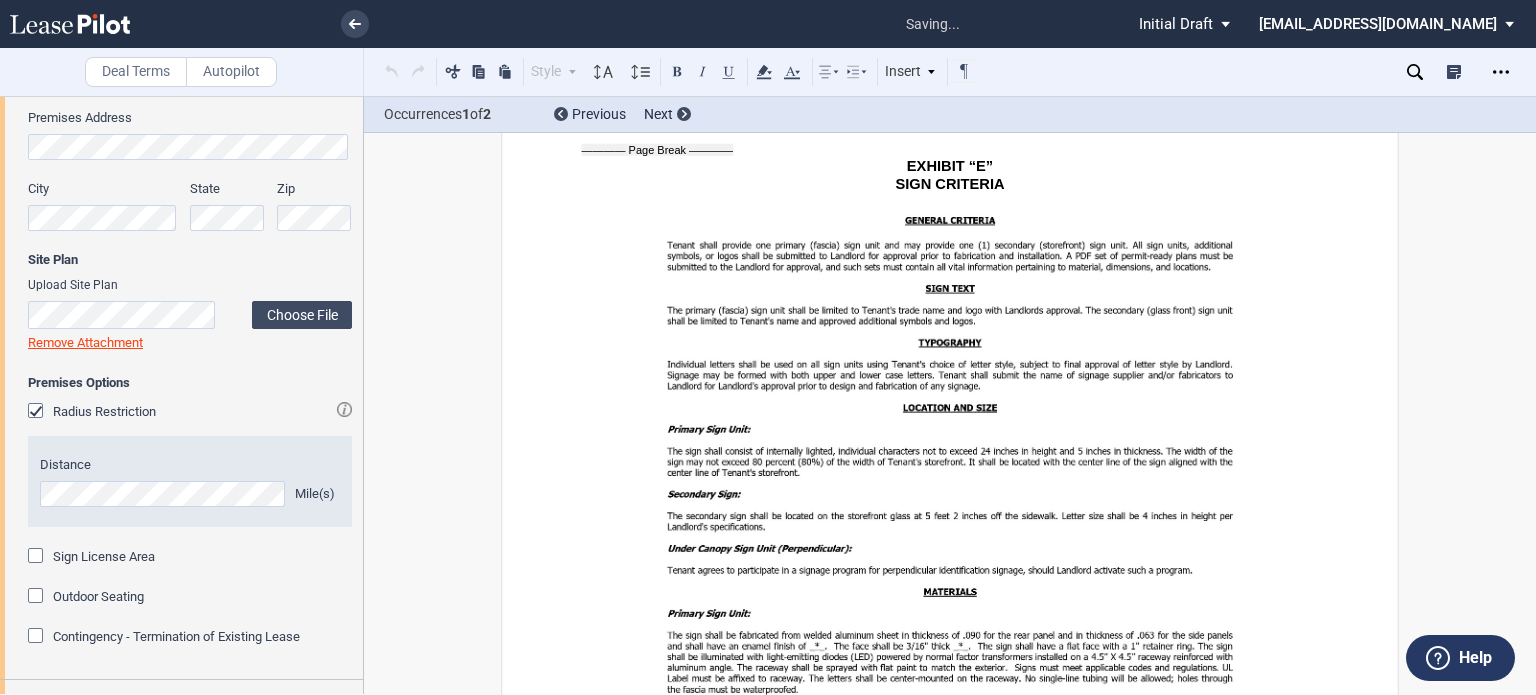 scroll, scrollTop: 24824, scrollLeft: 0, axis: vertical 